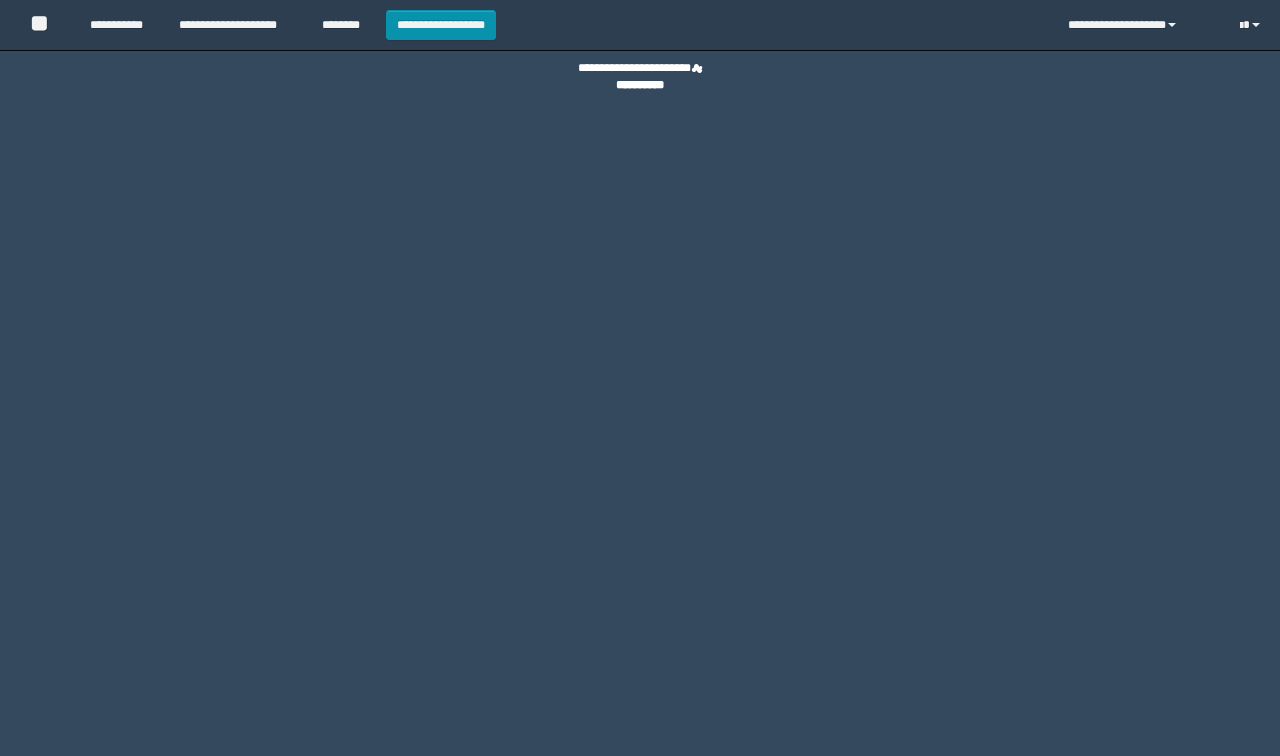 scroll, scrollTop: 0, scrollLeft: 0, axis: both 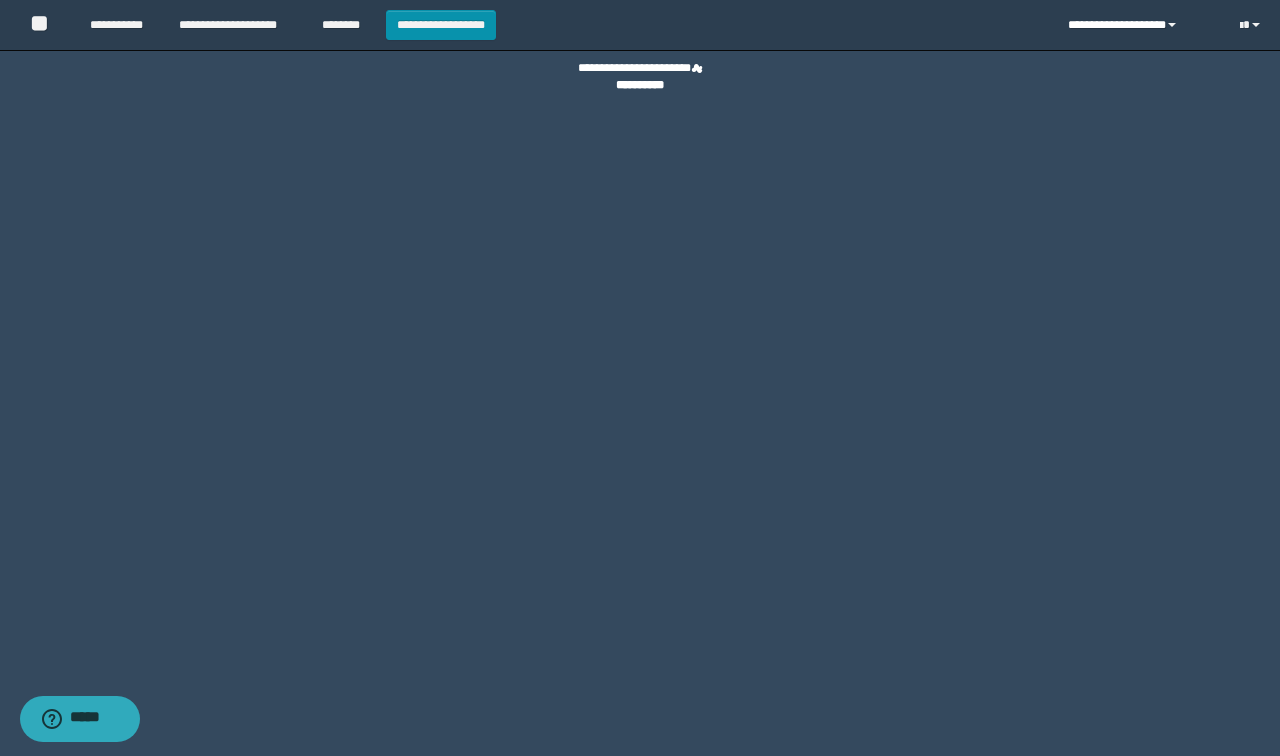 drag, startPoint x: 1212, startPoint y: 26, endPoint x: 1200, endPoint y: 36, distance: 15.6205 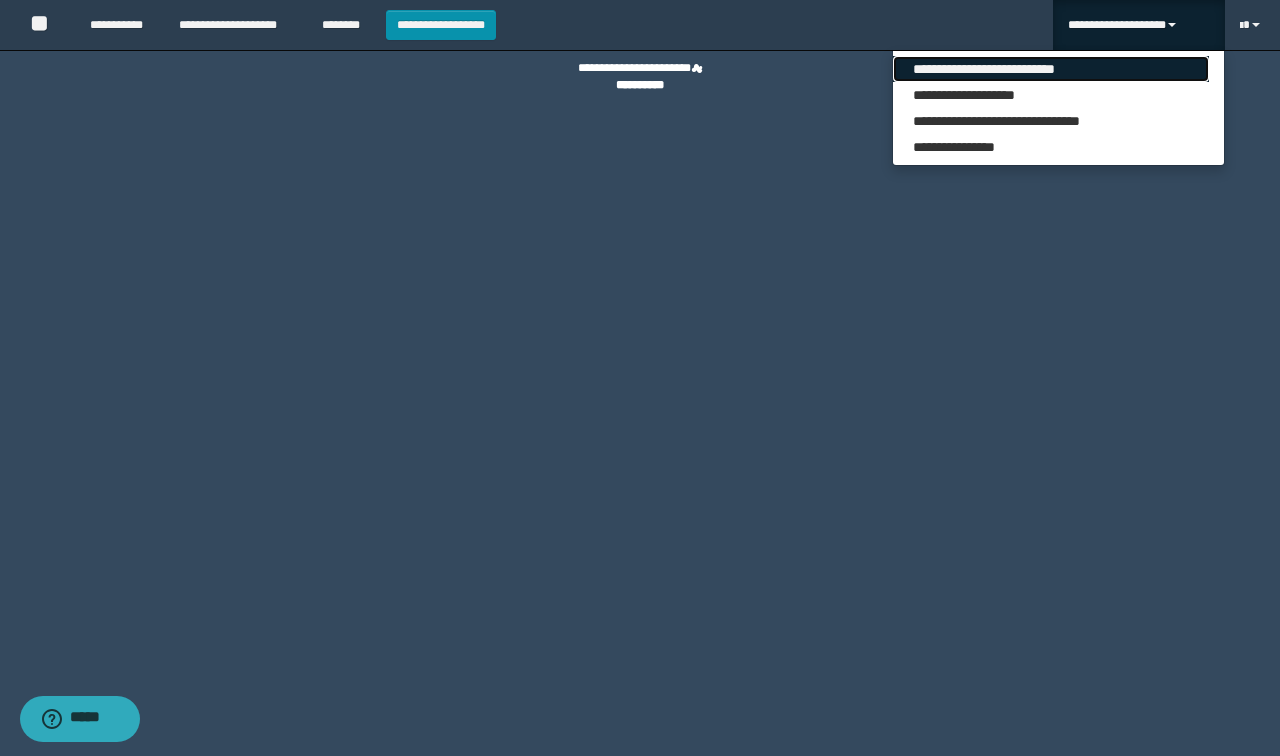 click on "**********" at bounding box center (1051, 69) 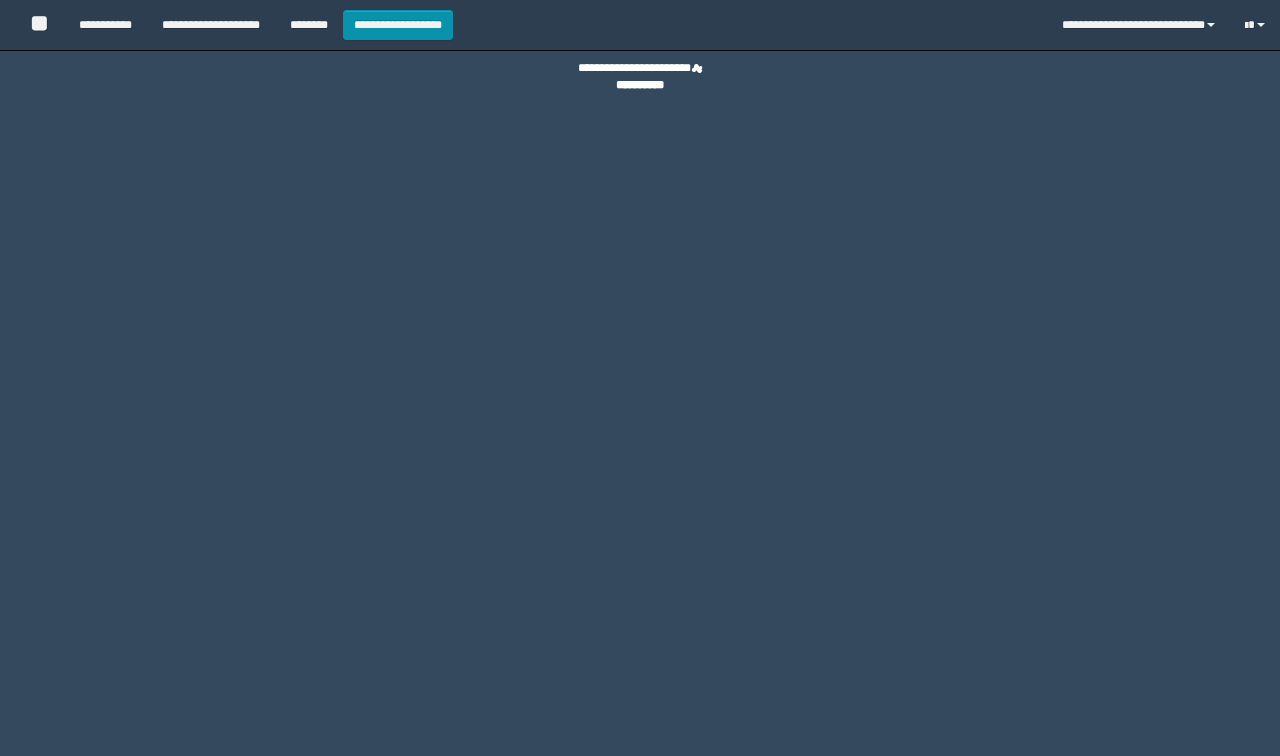 scroll, scrollTop: 0, scrollLeft: 0, axis: both 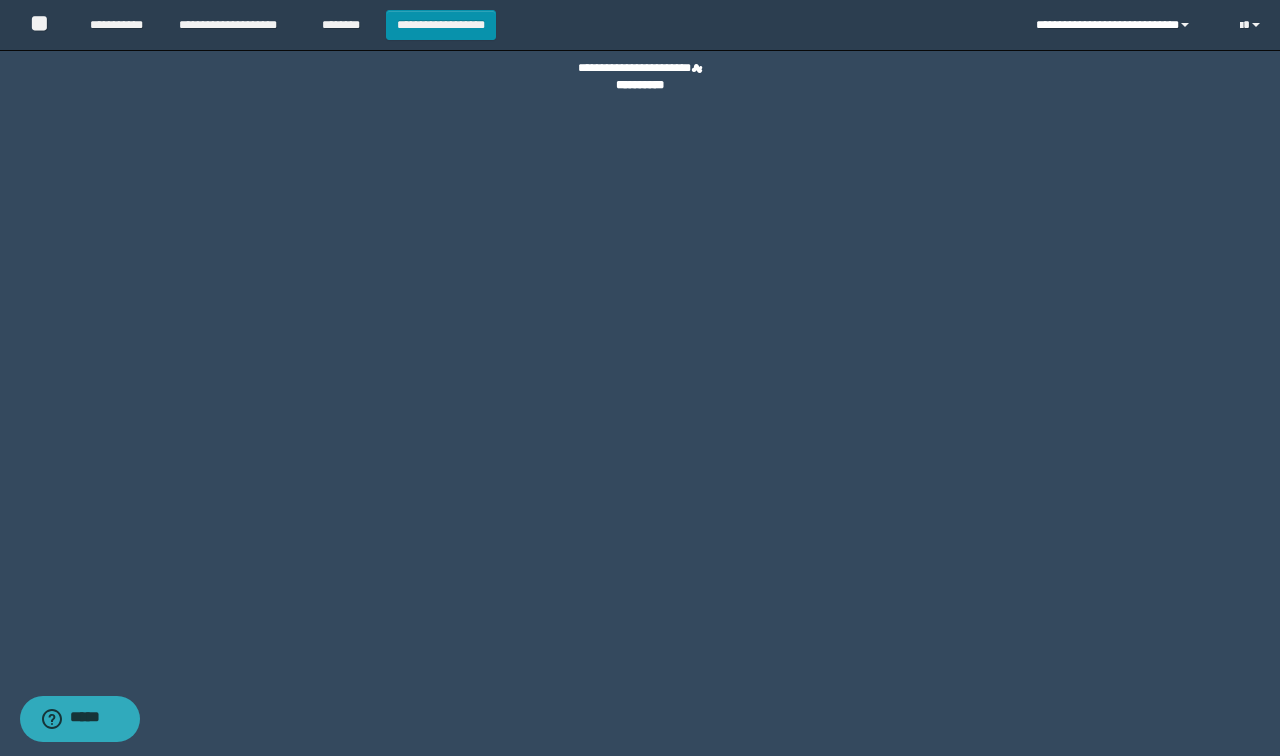 click on "**********" at bounding box center (1123, 25) 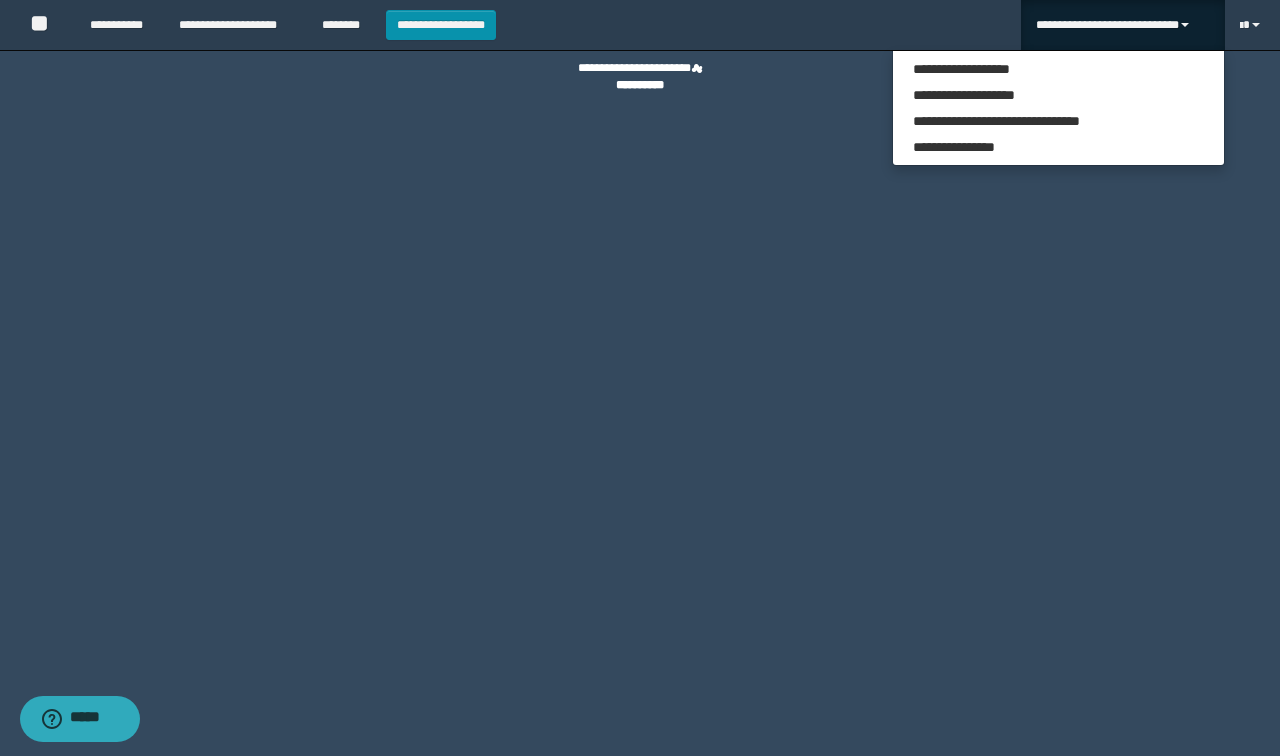 click on "**********" at bounding box center [640, 378] 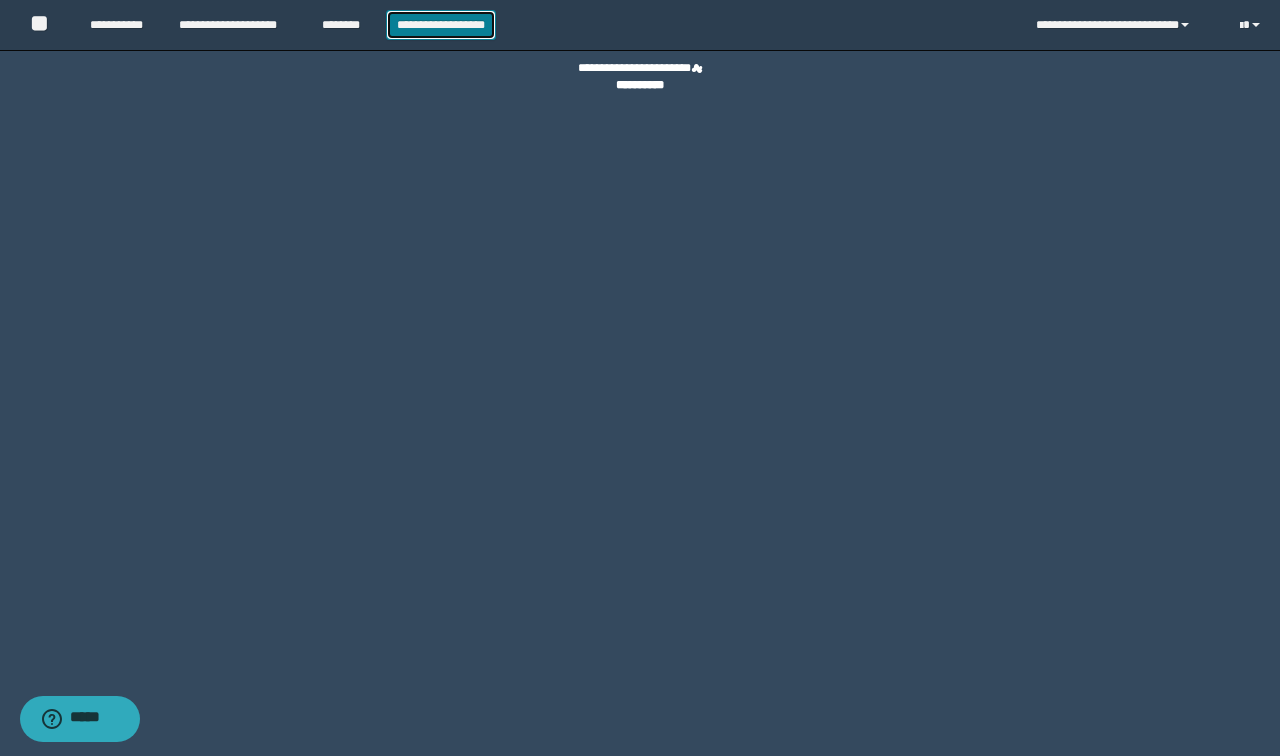 click on "**********" at bounding box center (441, 25) 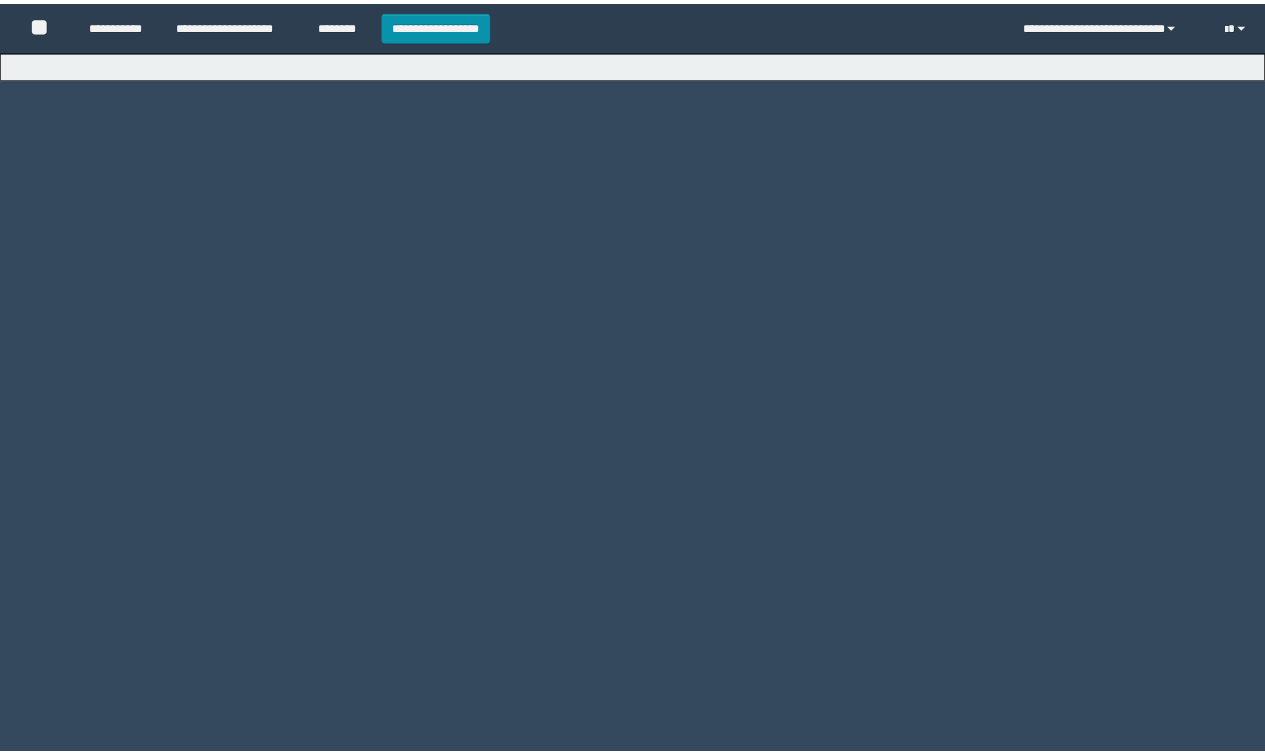 scroll, scrollTop: 0, scrollLeft: 0, axis: both 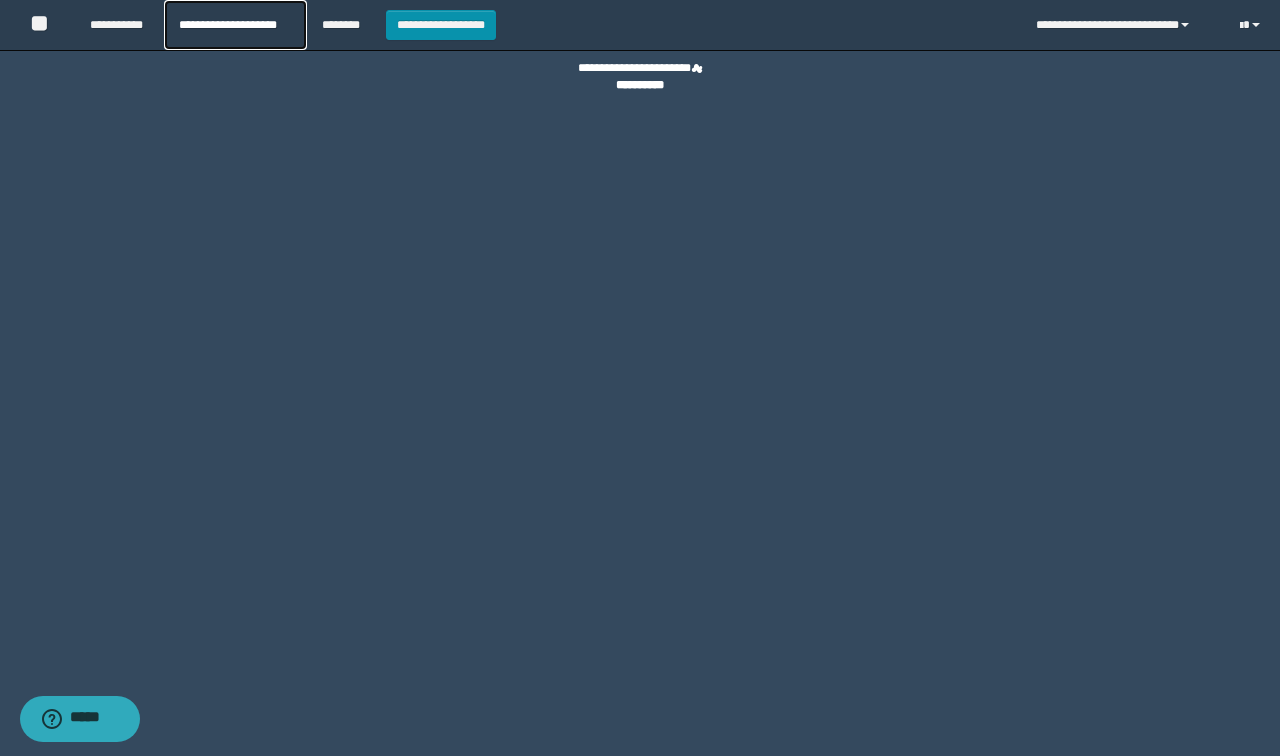 click on "**********" at bounding box center [235, 25] 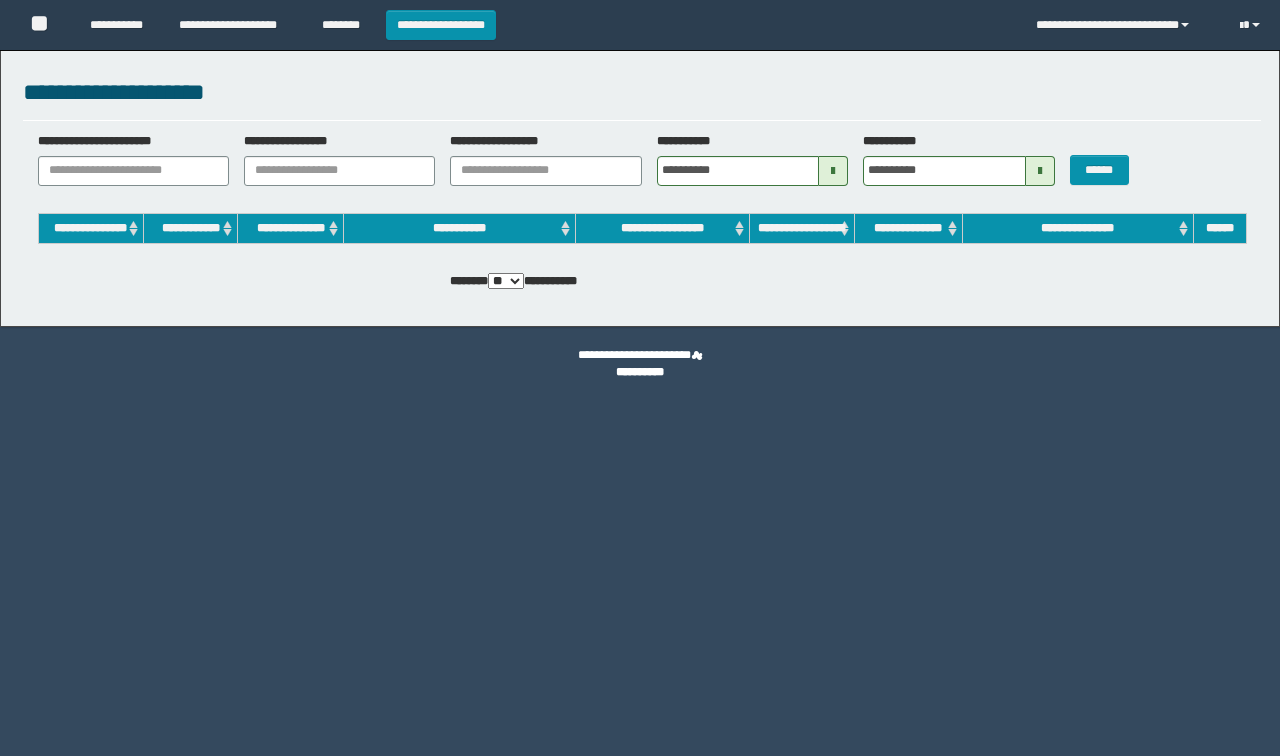 scroll, scrollTop: 0, scrollLeft: 0, axis: both 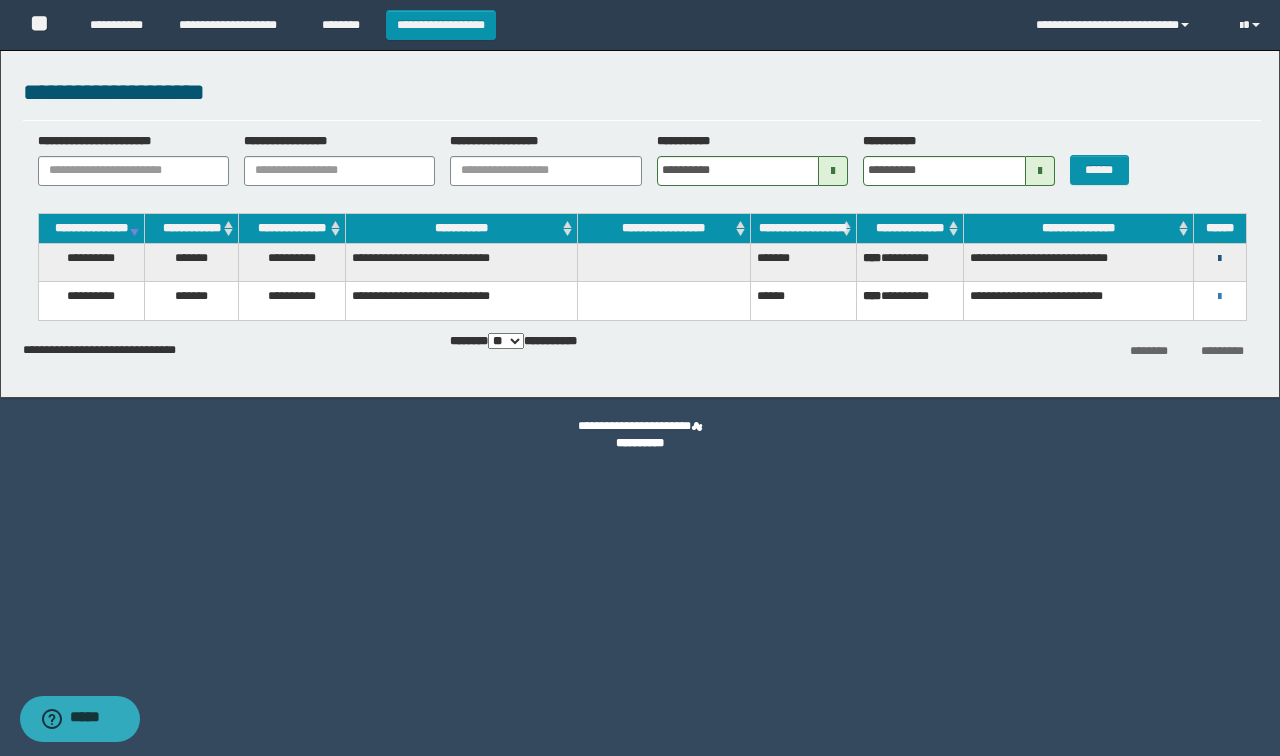 click at bounding box center (1219, 259) 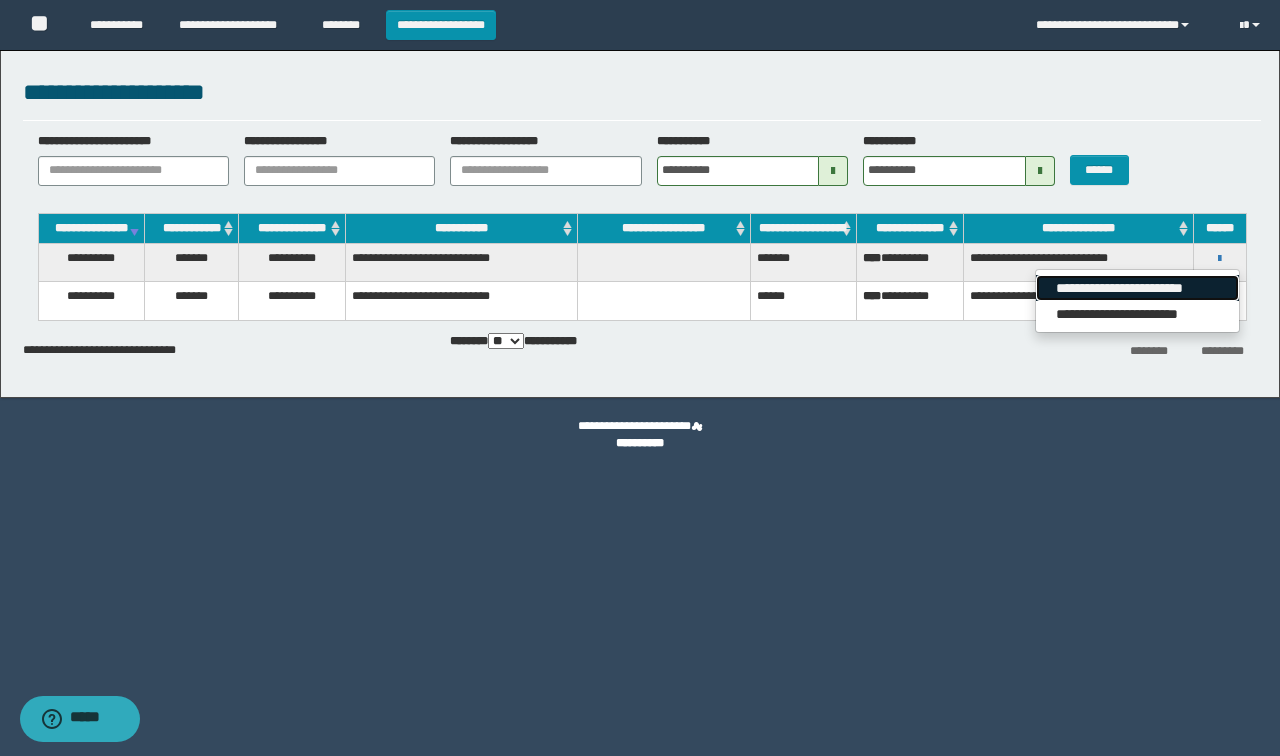 click on "**********" at bounding box center [1137, 288] 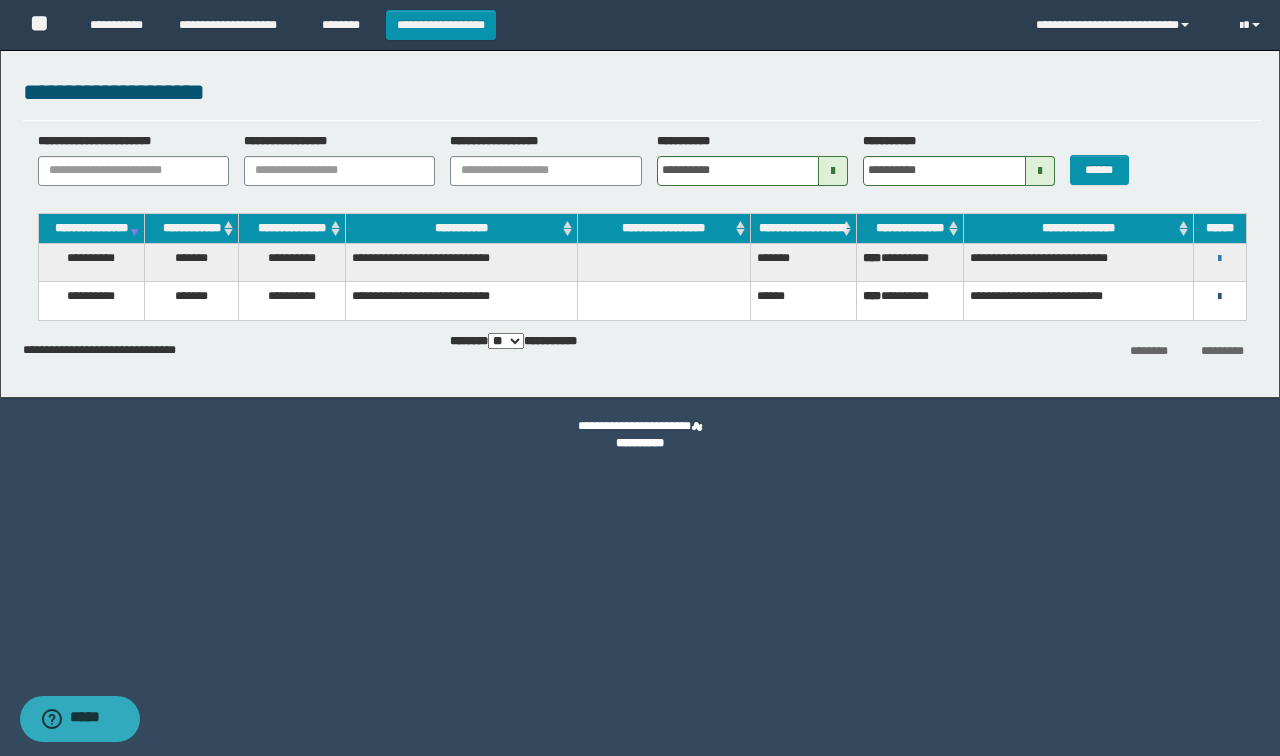 click at bounding box center (1219, 297) 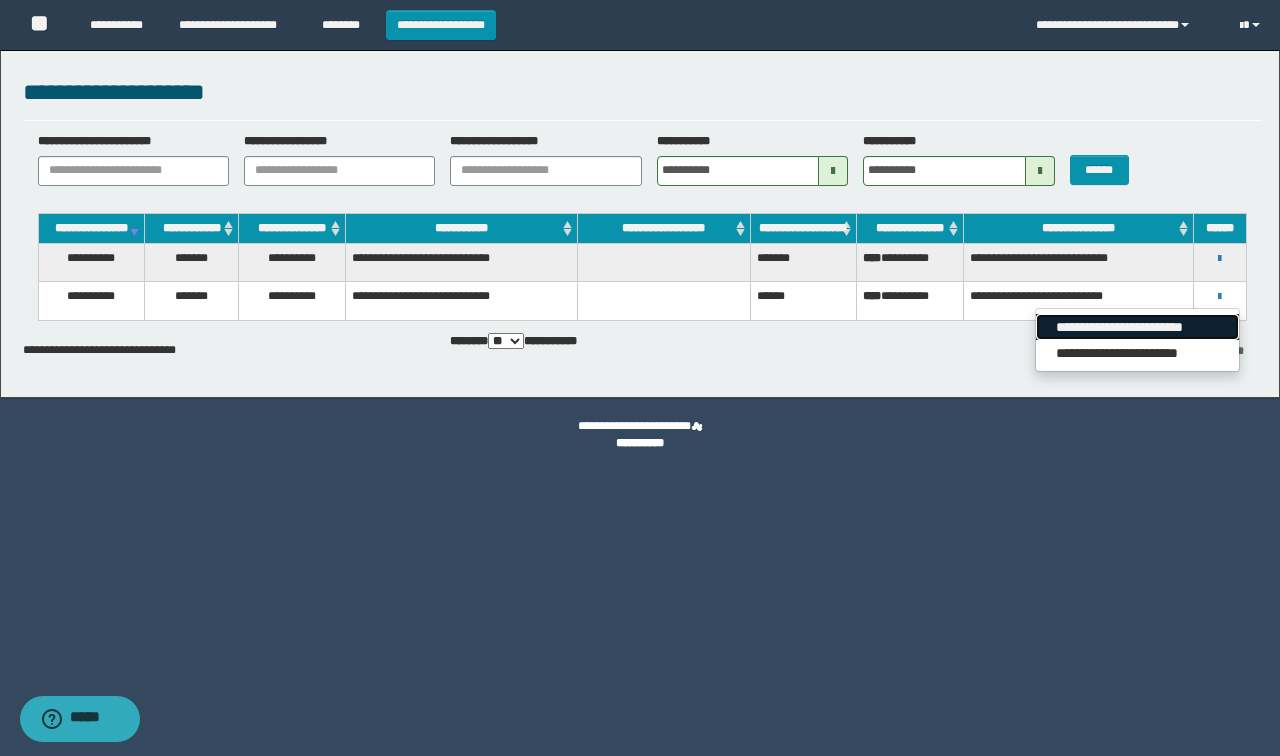 click on "**********" at bounding box center [1137, 327] 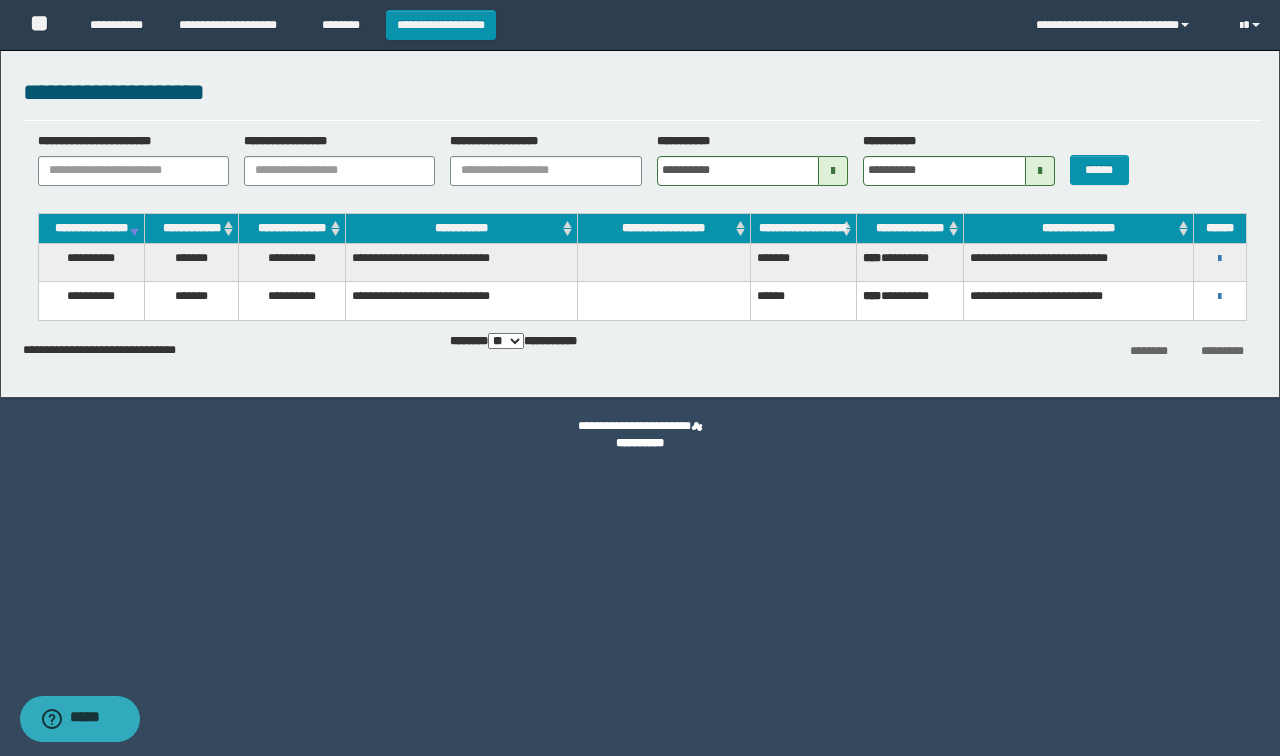 click on "** *** ***" at bounding box center (506, 341) 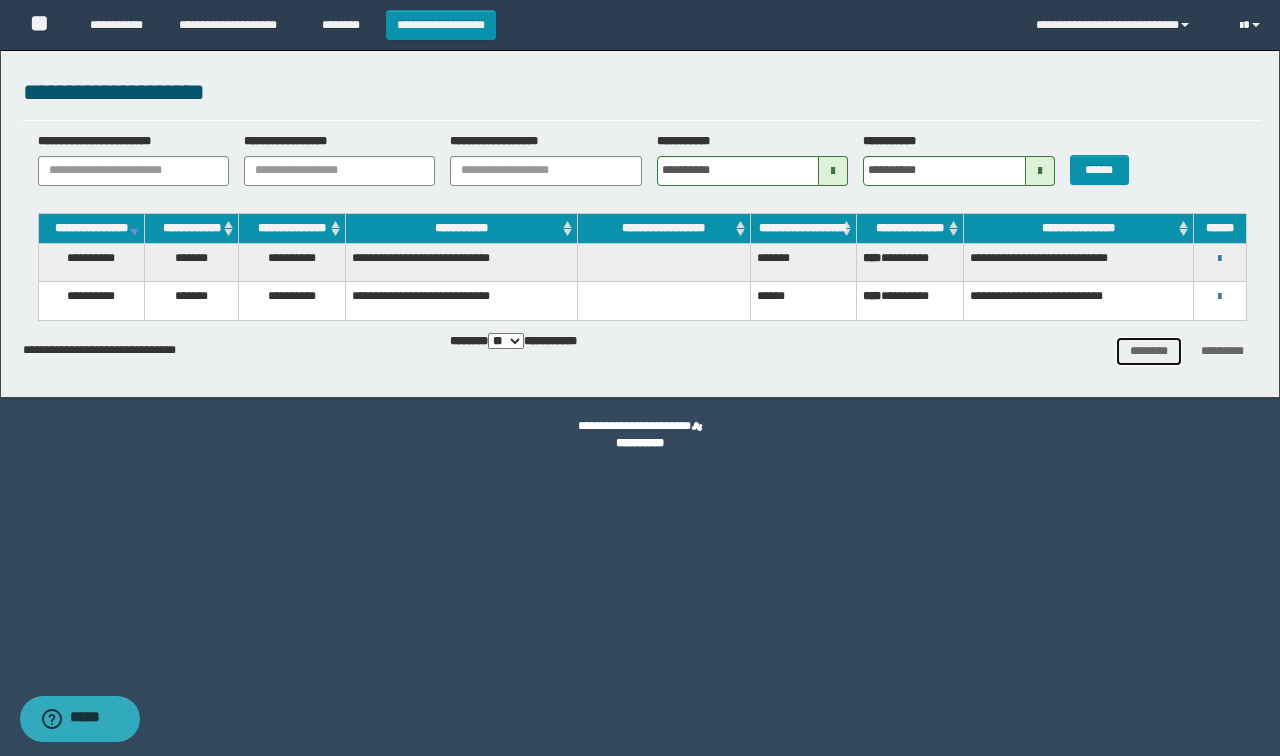 click on "********" at bounding box center (1149, 351) 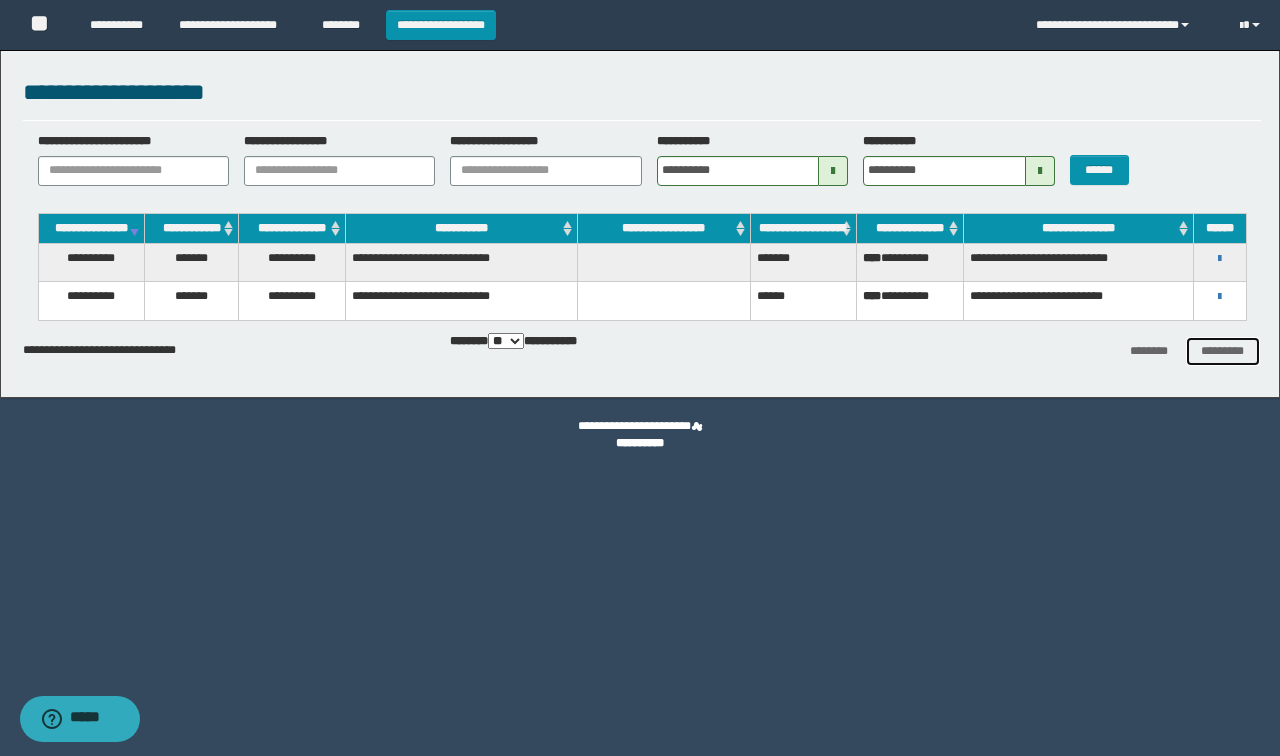 click on "*********" at bounding box center [1223, 351] 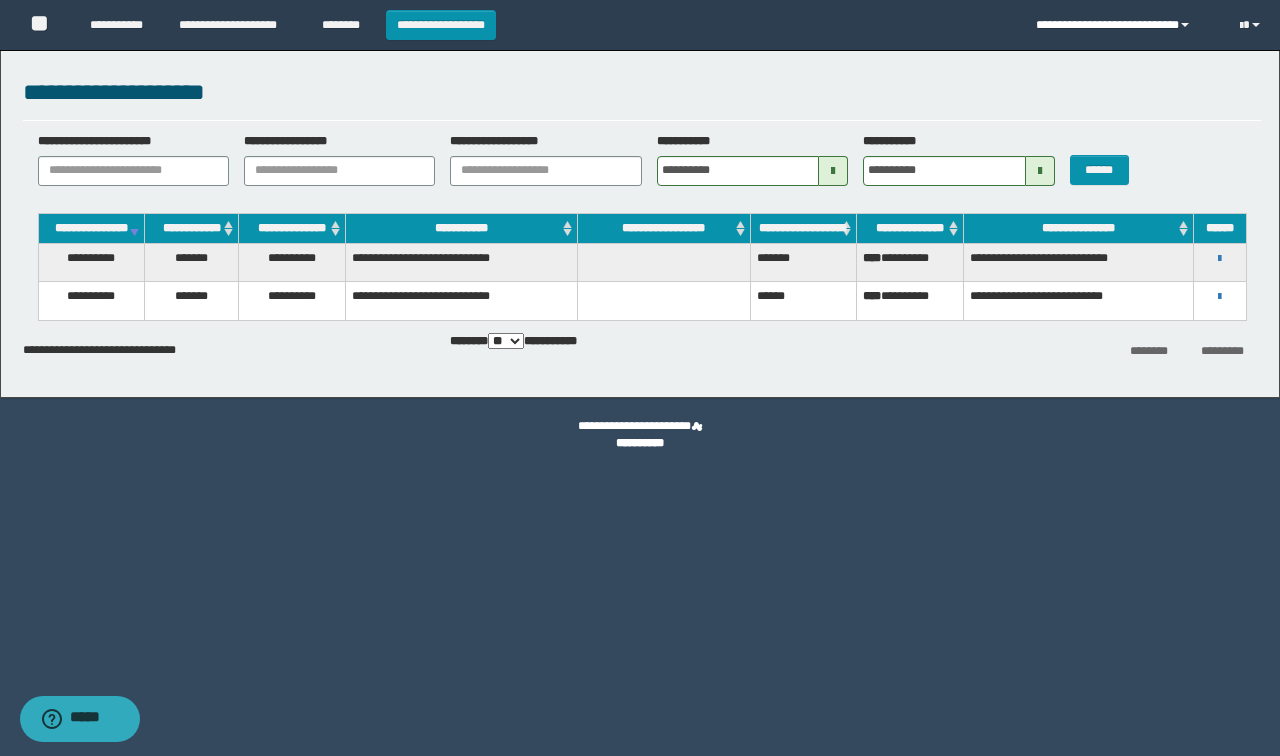 click on "**********" at bounding box center [1123, 25] 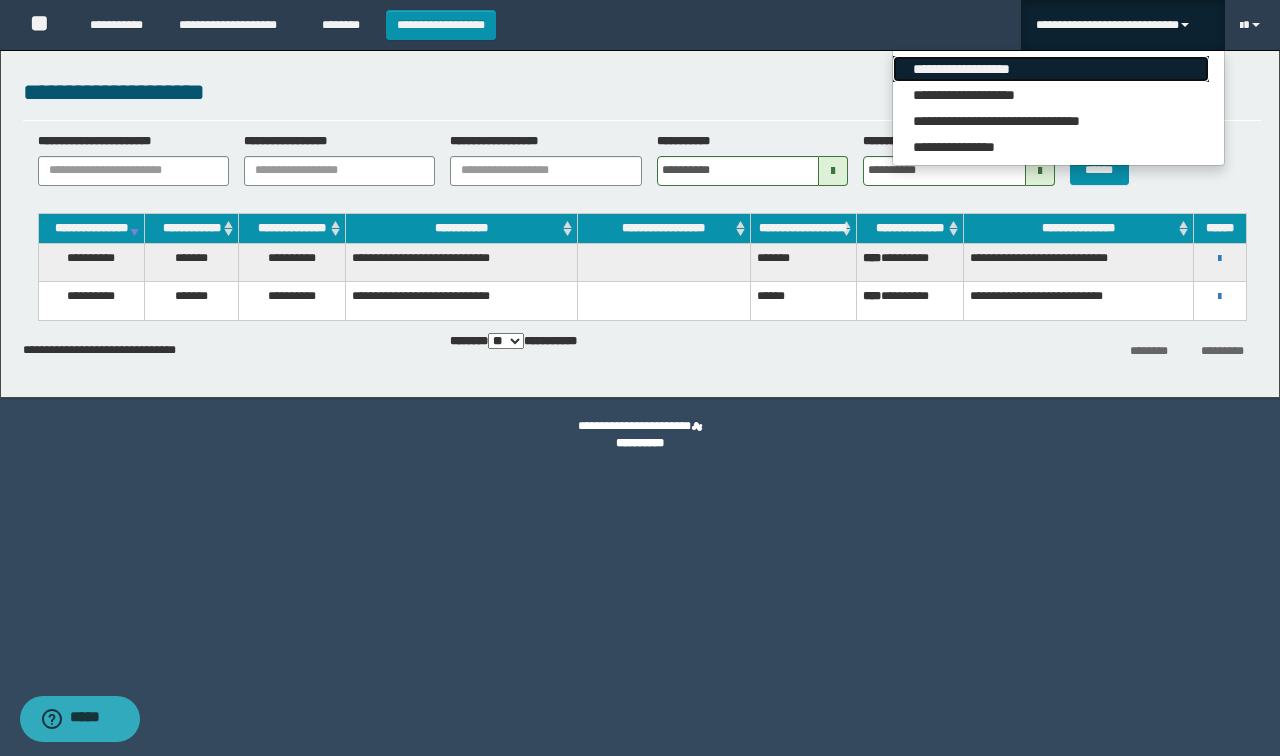 click on "**********" at bounding box center (1051, 69) 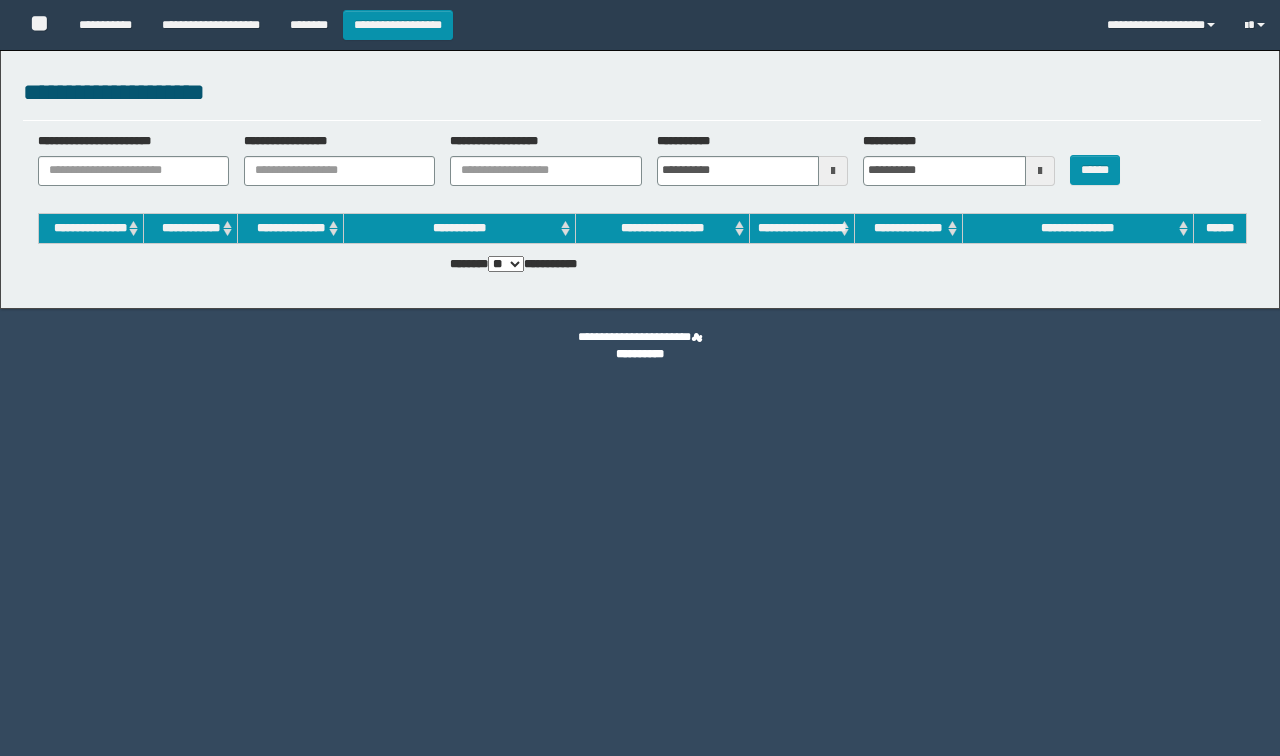scroll, scrollTop: 0, scrollLeft: 0, axis: both 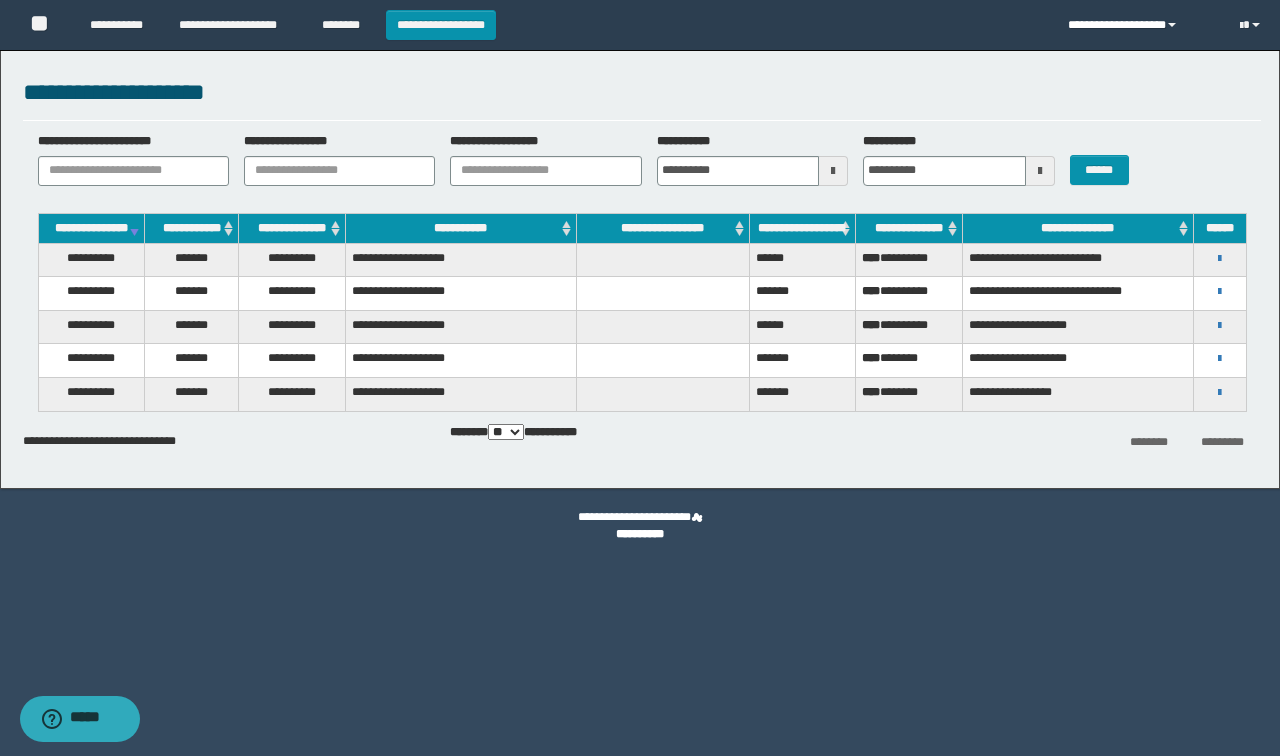 click on "**********" at bounding box center (1139, 25) 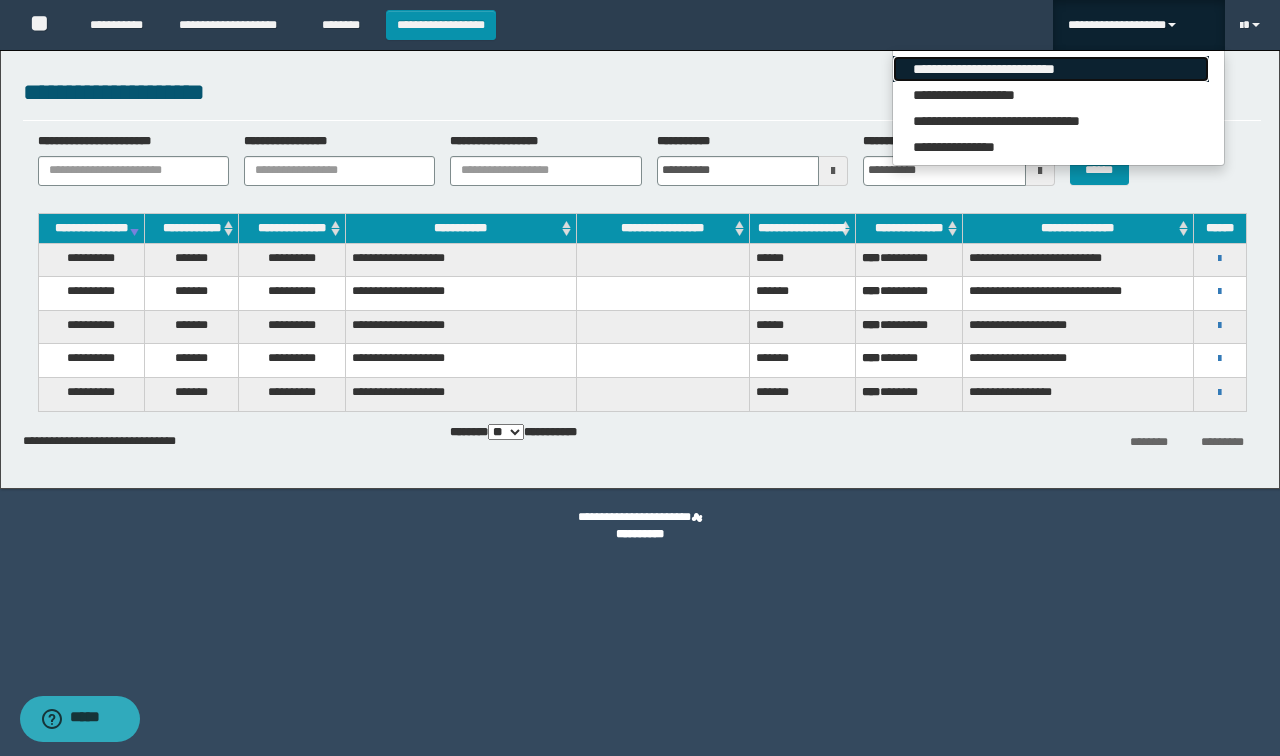 click on "**********" at bounding box center [1058, 108] 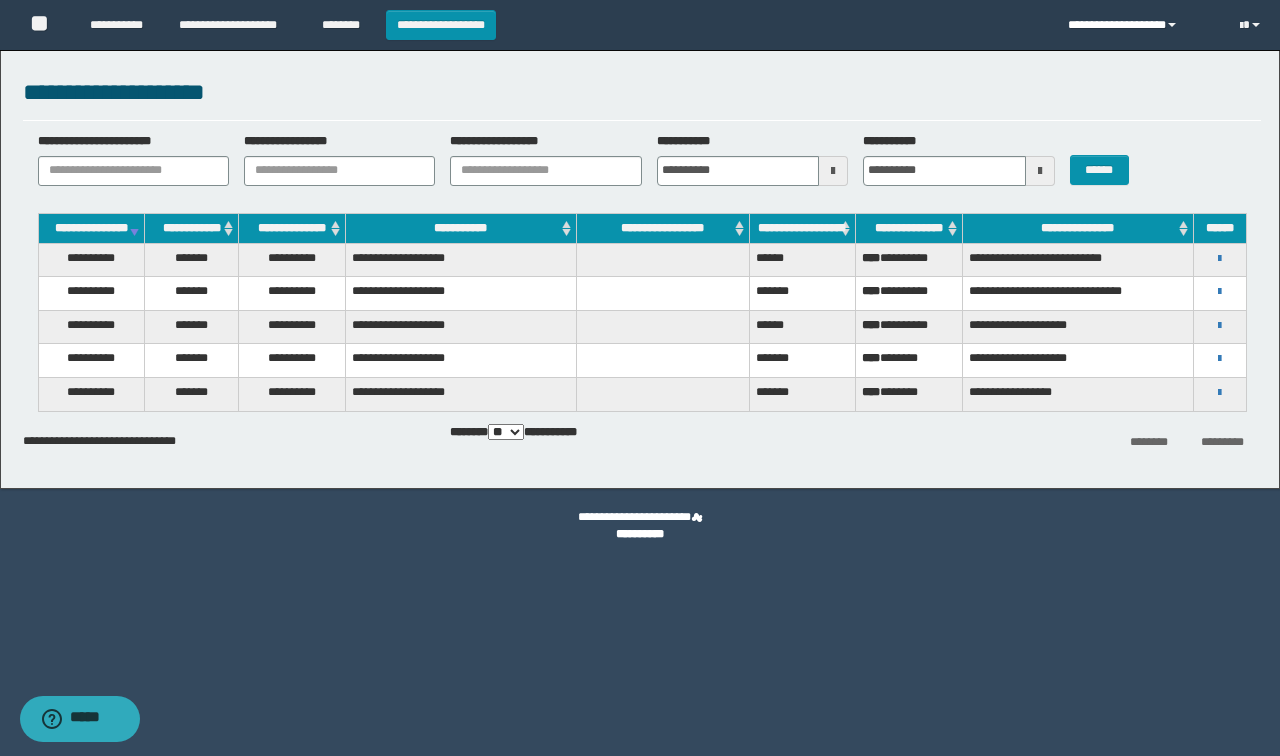 click on "**********" at bounding box center (1139, 25) 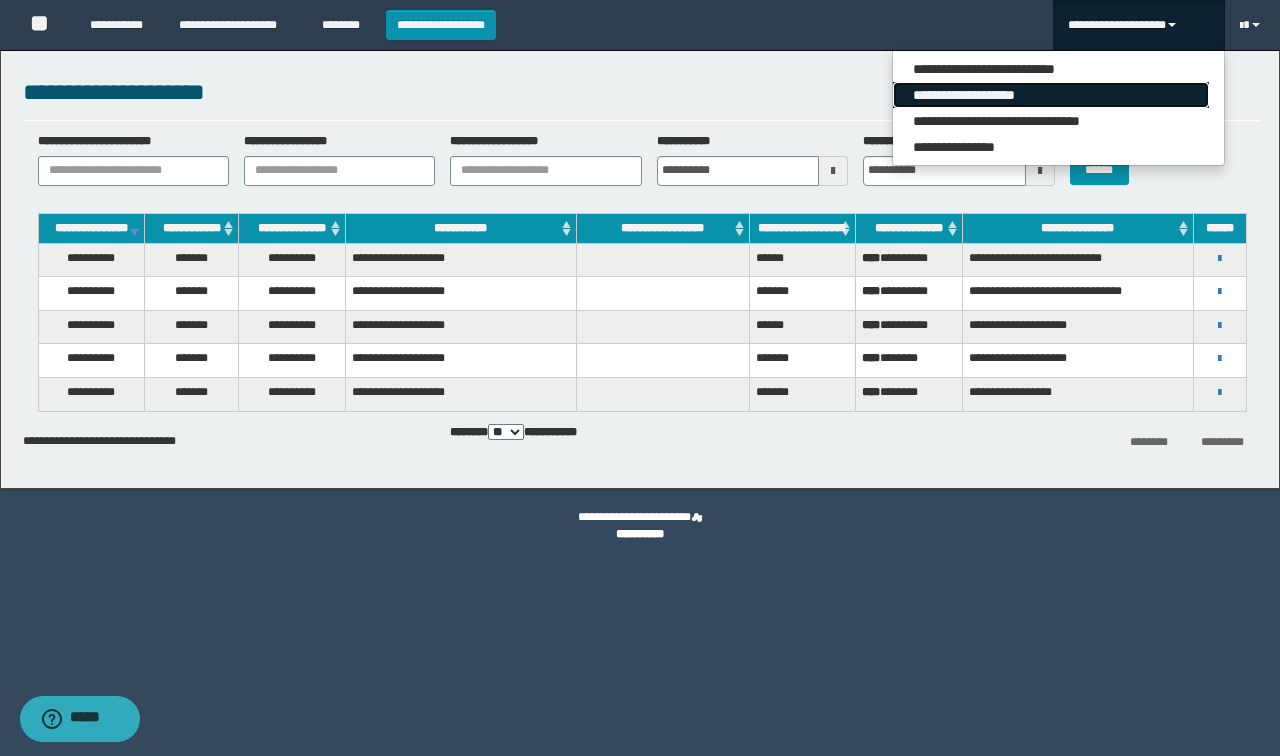 click on "**********" at bounding box center [1051, 95] 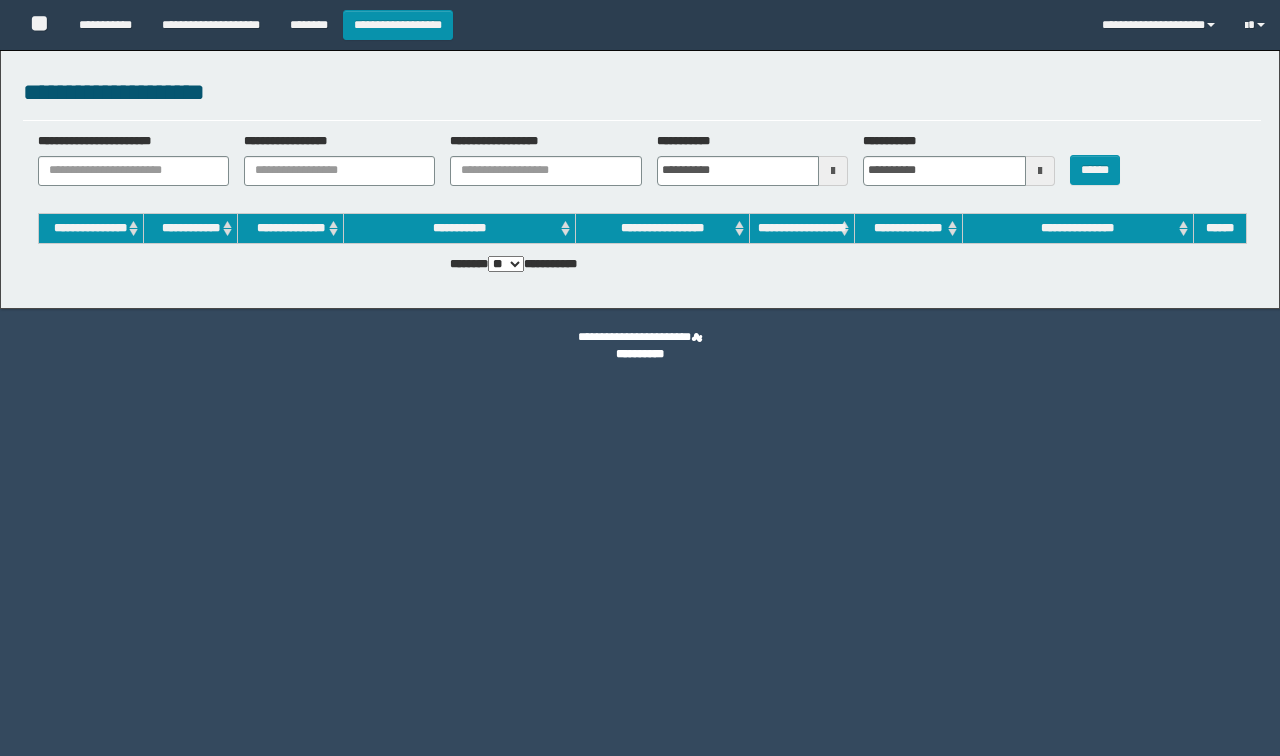 scroll, scrollTop: 0, scrollLeft: 0, axis: both 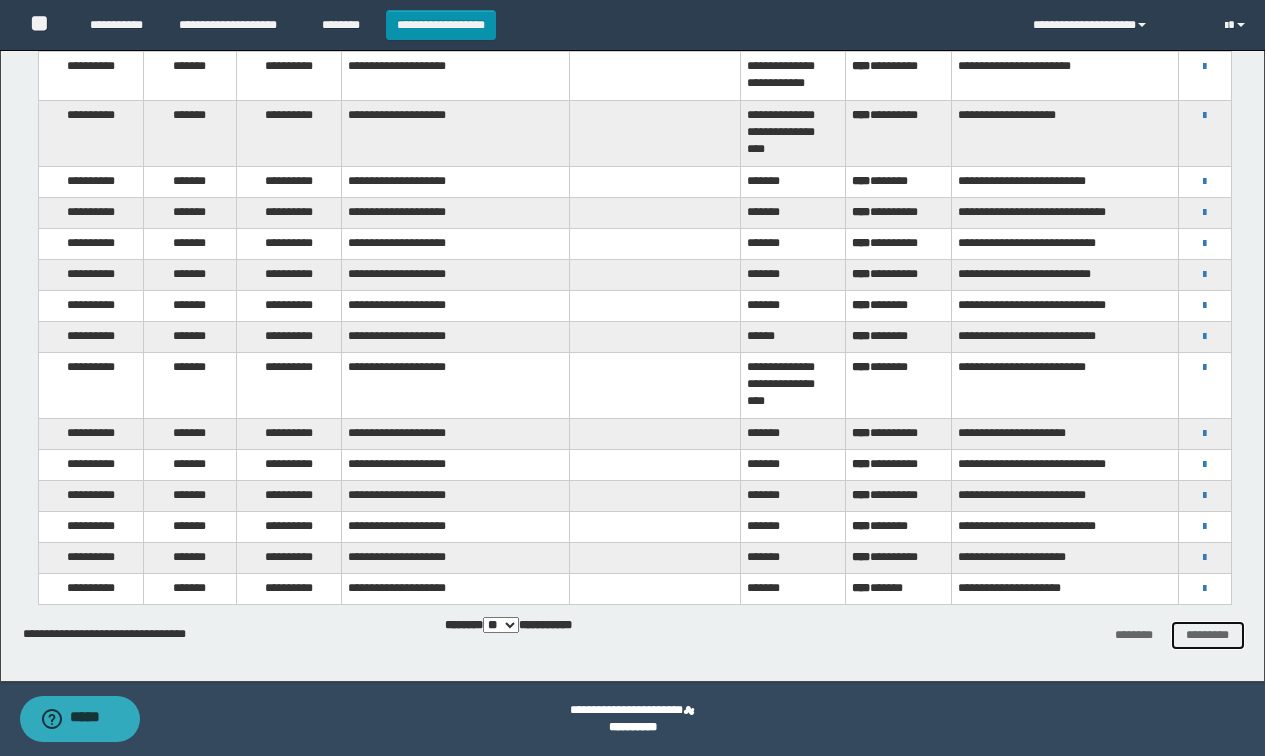 click on "*********" at bounding box center (1208, 635) 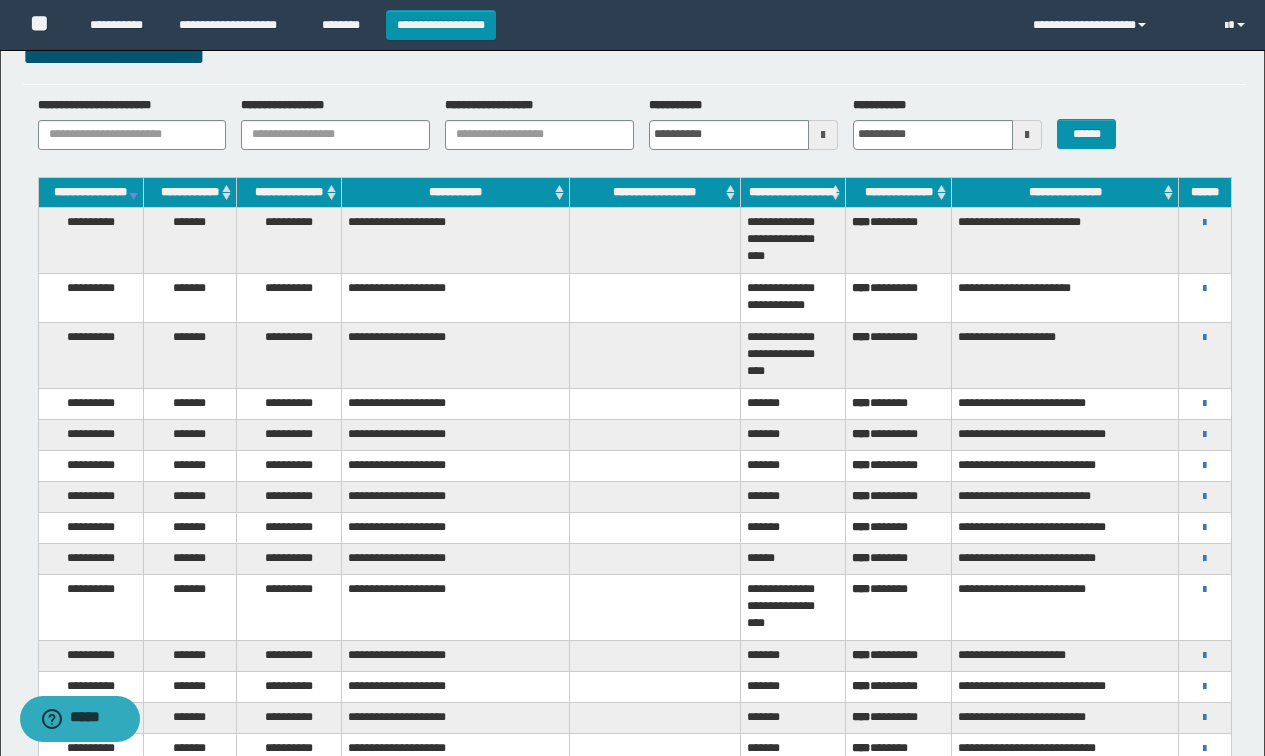 scroll, scrollTop: 0, scrollLeft: 0, axis: both 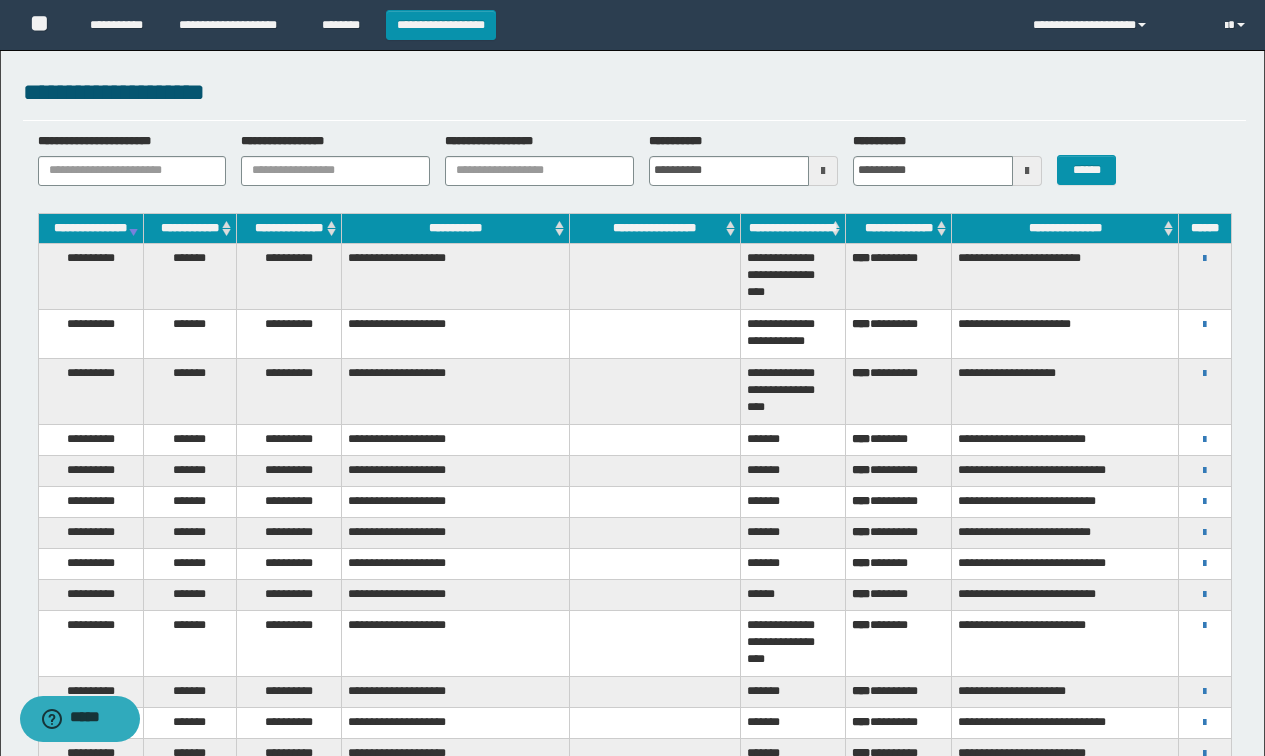 click at bounding box center (823, 171) 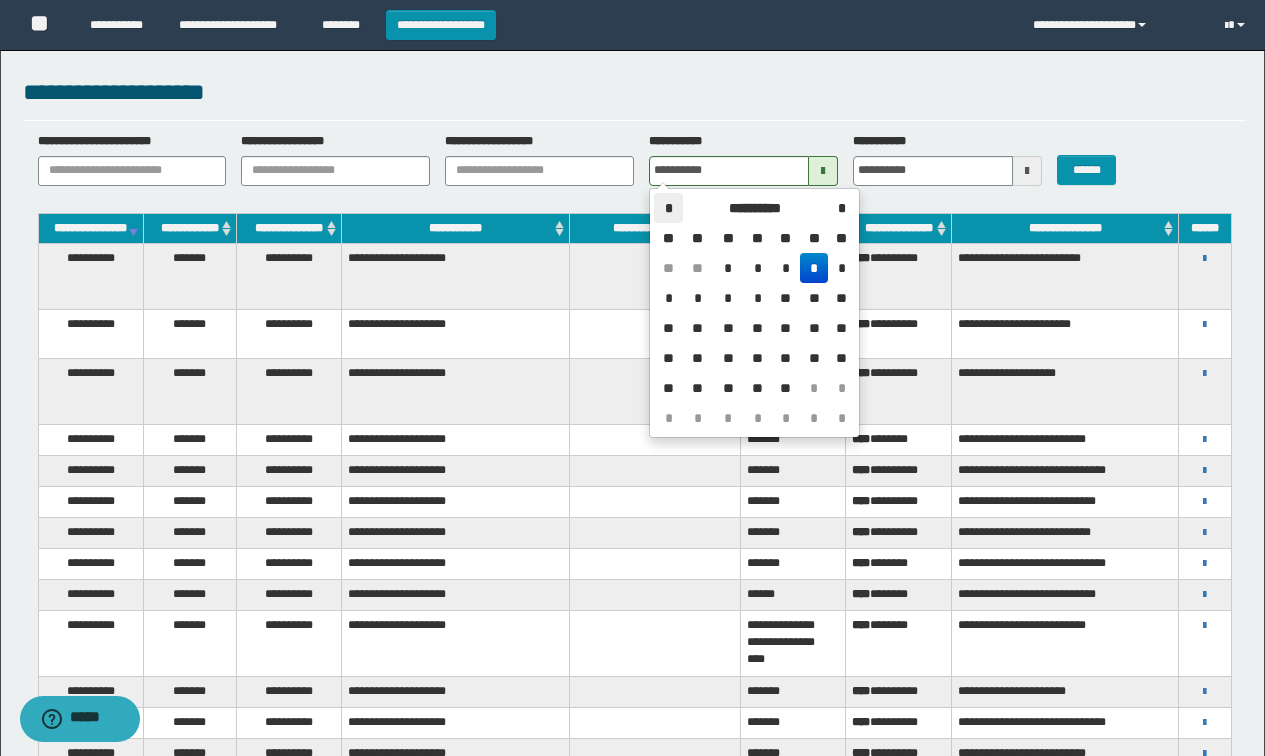 click on "*" at bounding box center (668, 208) 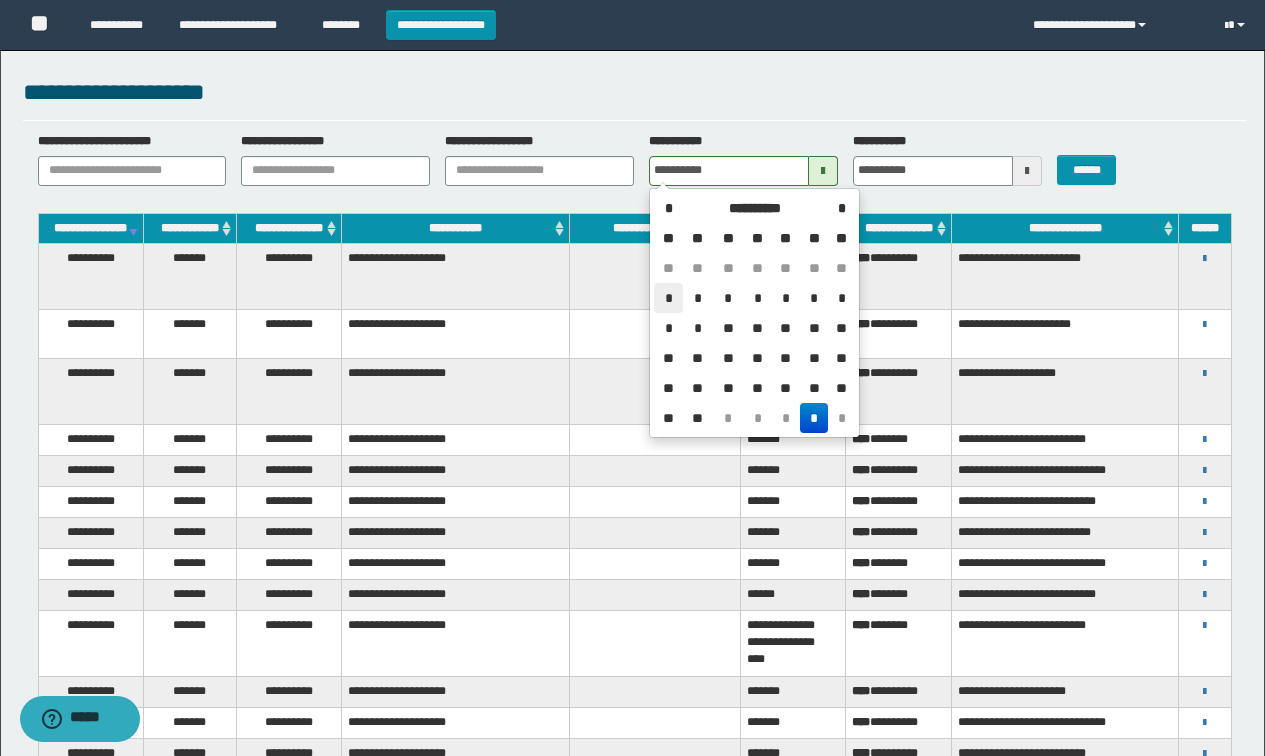 click on "*" at bounding box center (668, 298) 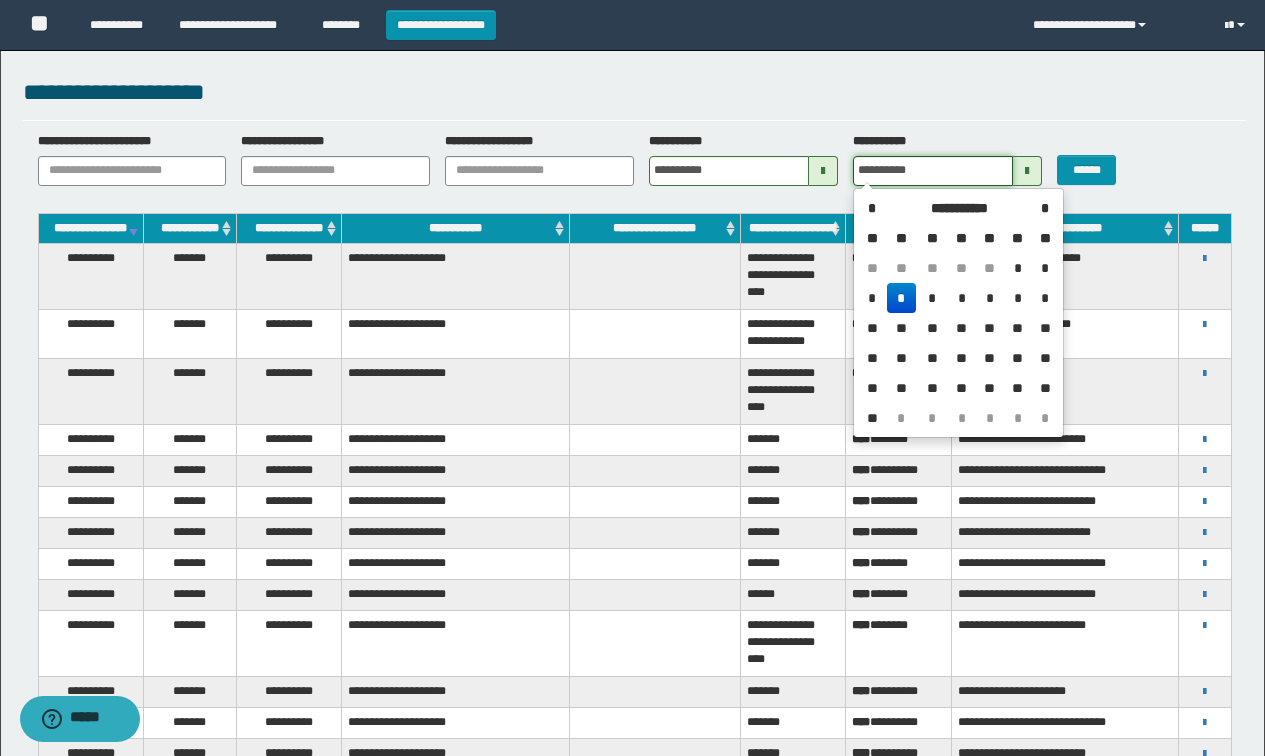 click on "**********" at bounding box center [933, 171] 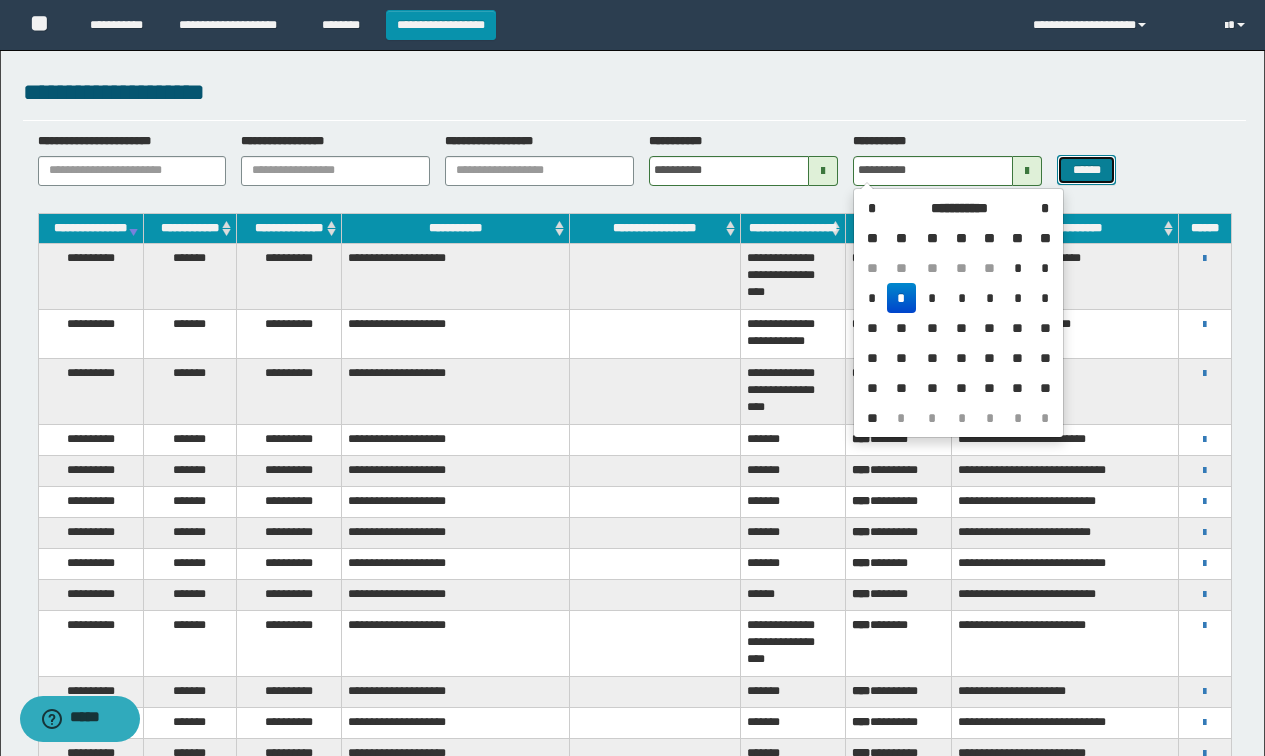click on "******" at bounding box center [1086, 170] 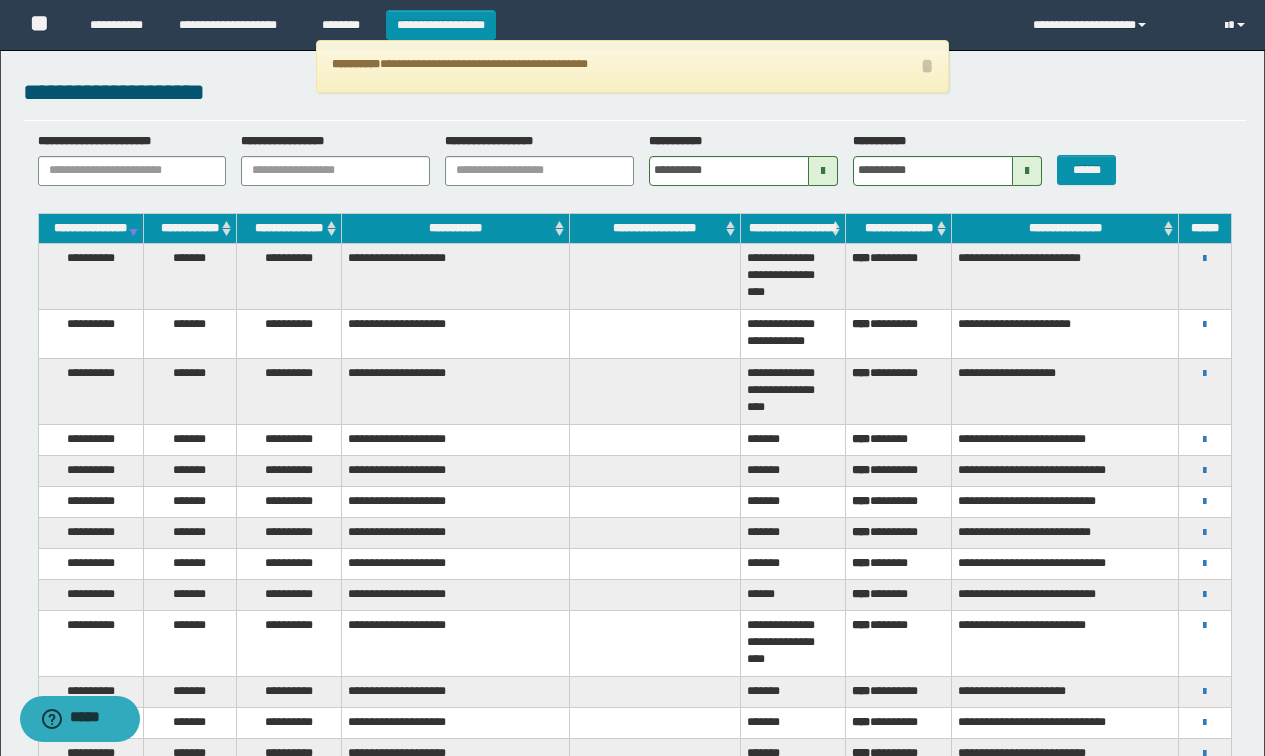 click at bounding box center (1027, 171) 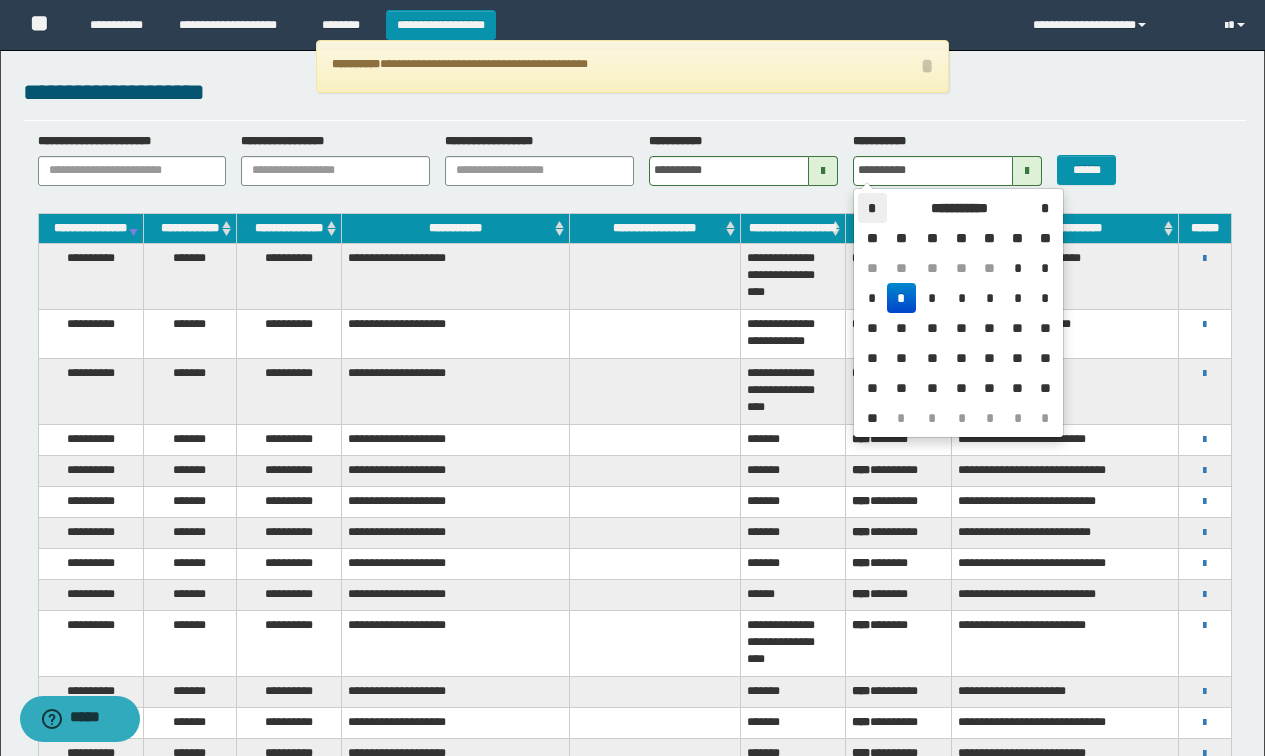 click on "*" at bounding box center [872, 208] 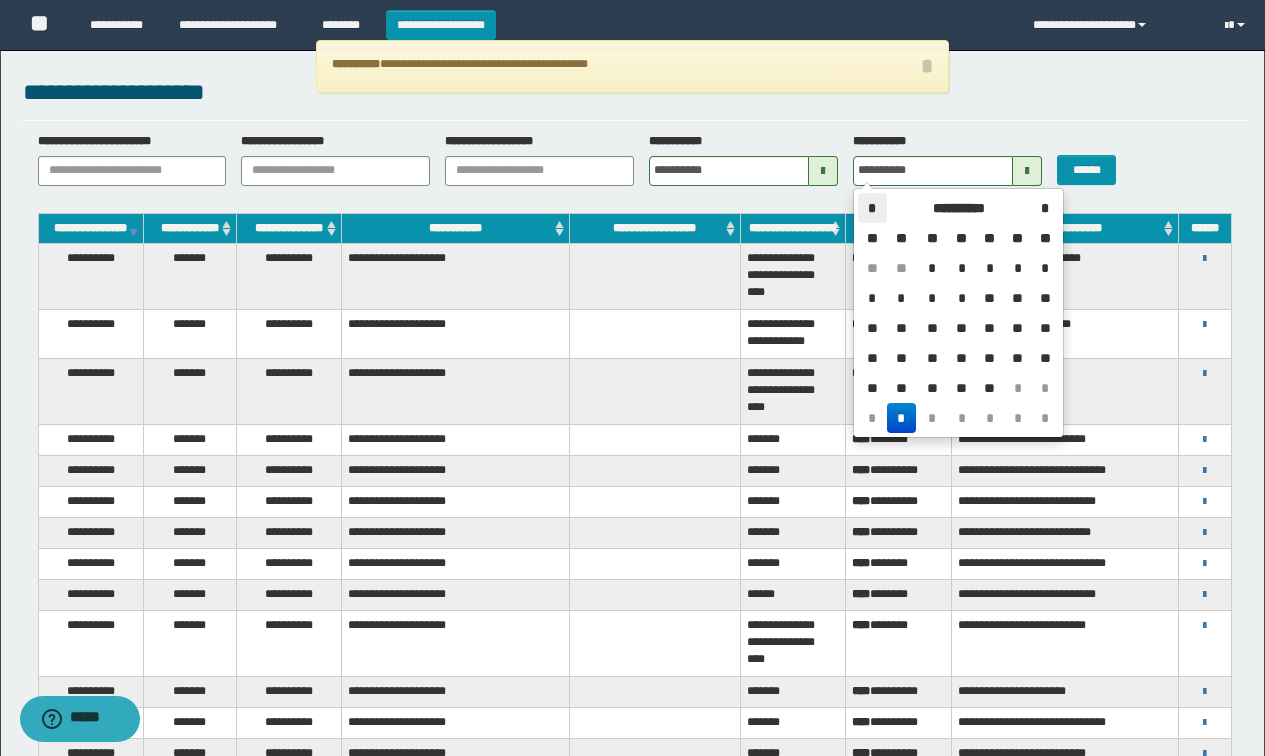 click on "*" at bounding box center (872, 208) 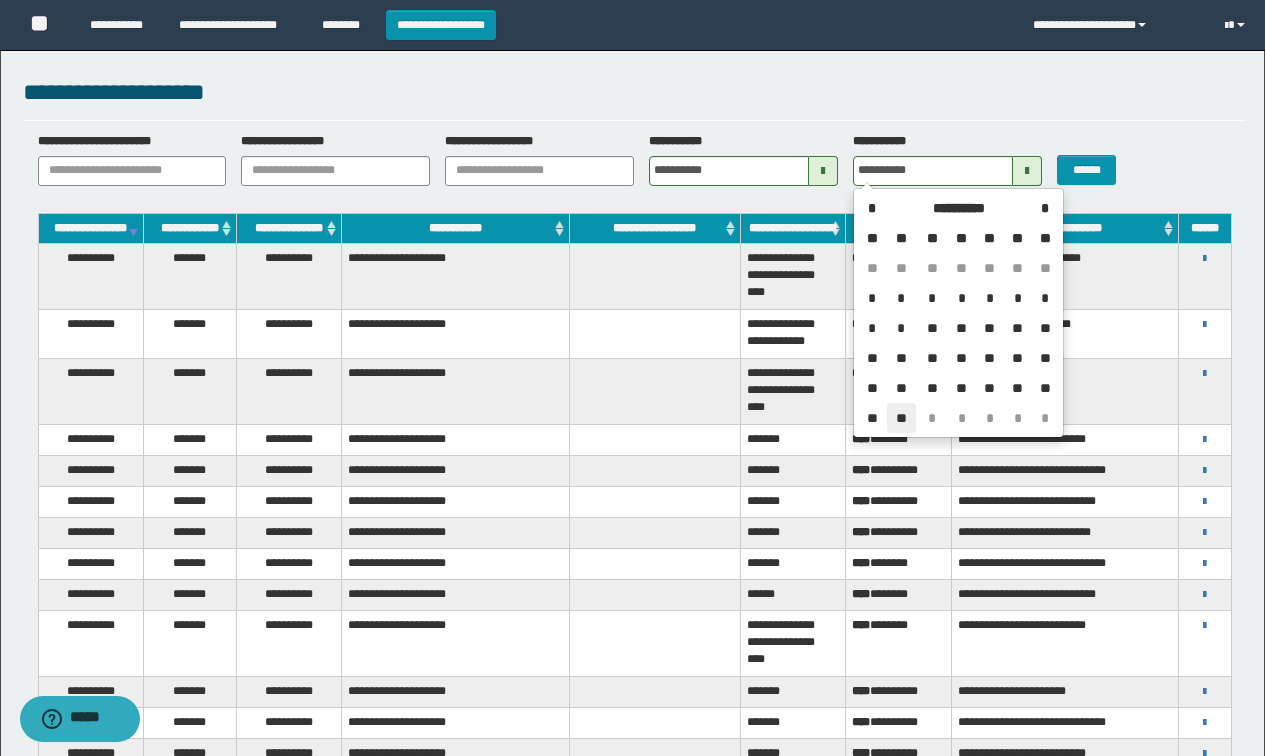 click on "**" at bounding box center (901, 418) 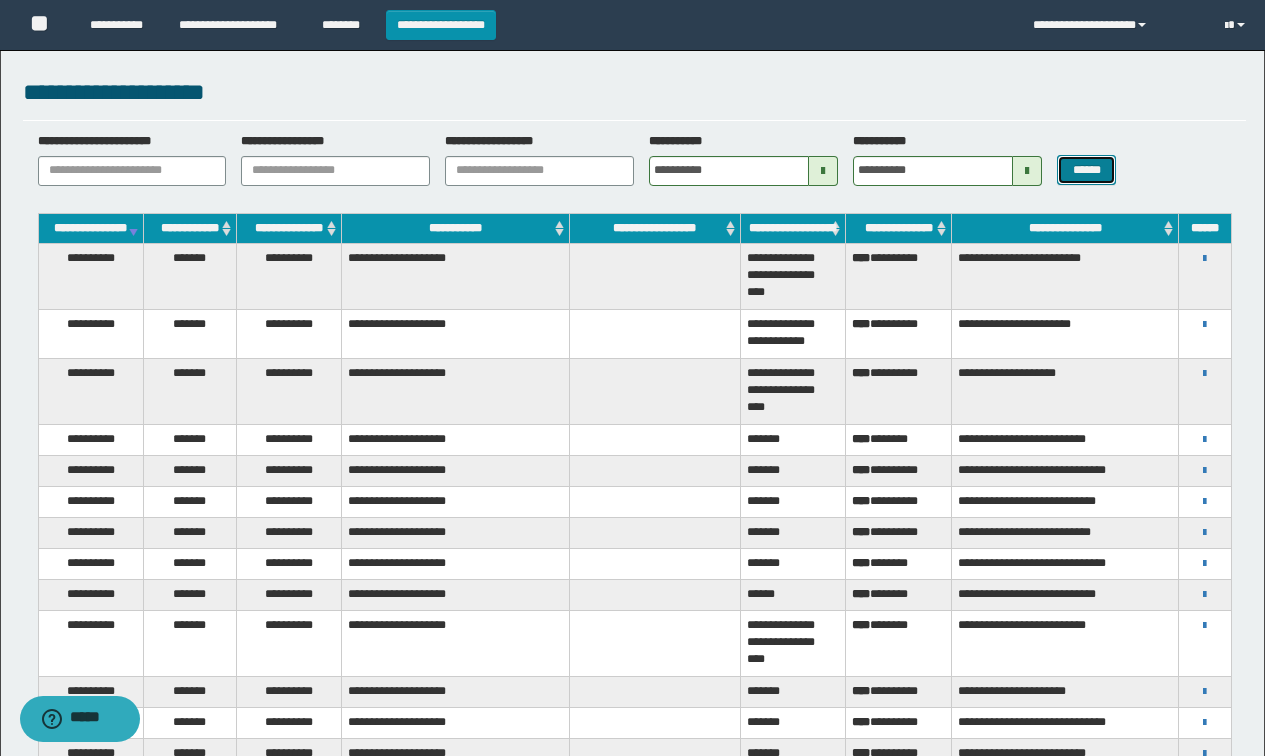 click on "******" at bounding box center [1086, 170] 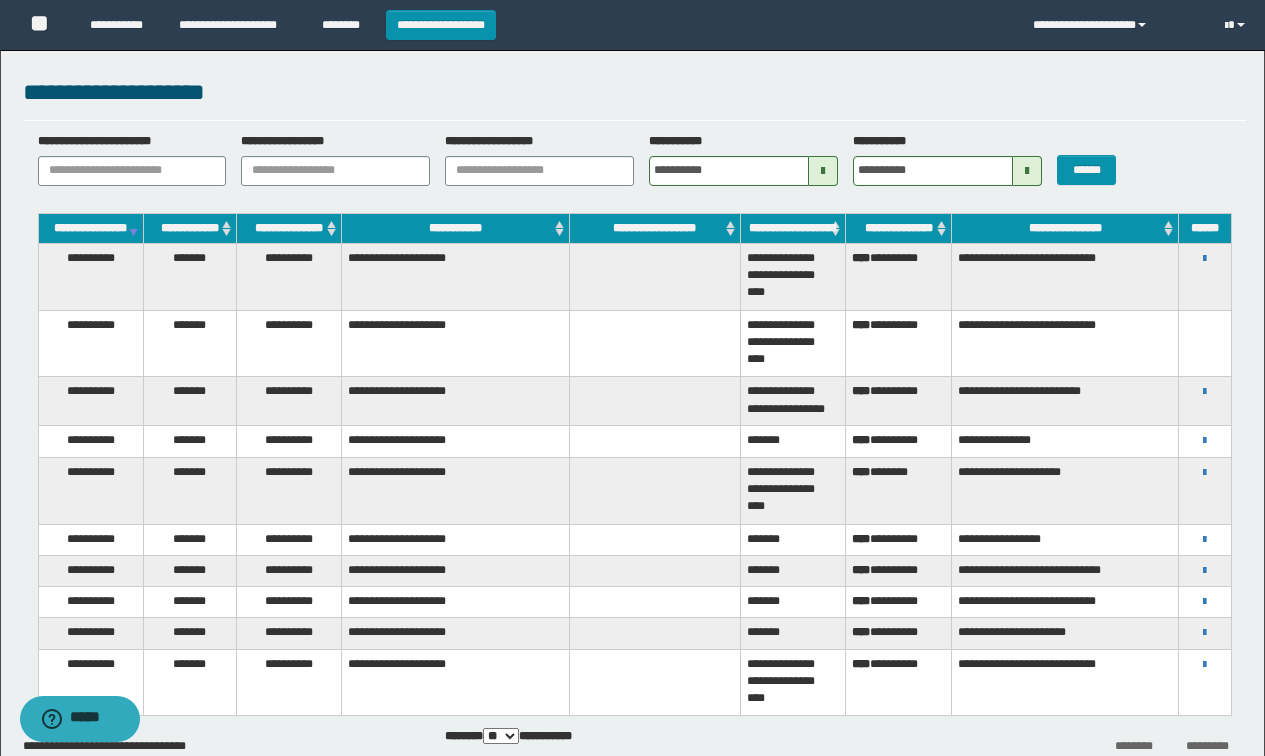 click on "**********" at bounding box center [634, 166] 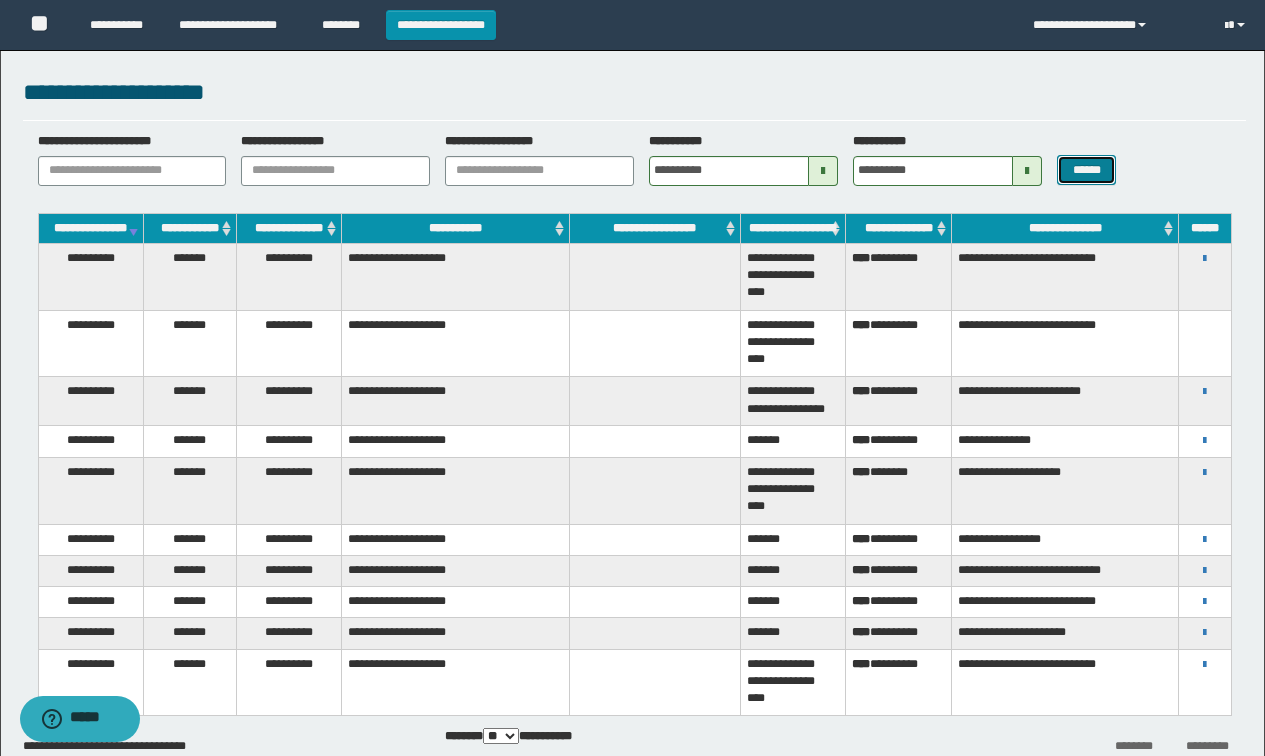 click on "******" at bounding box center [1086, 170] 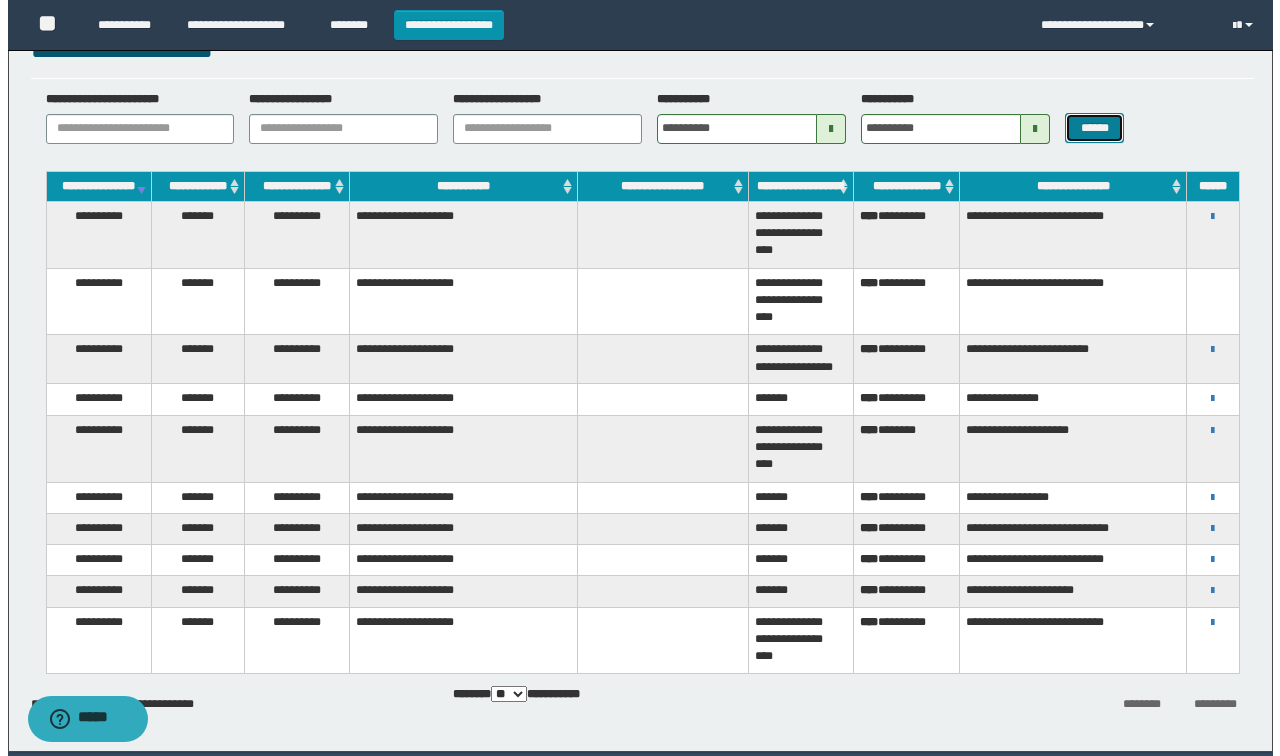 scroll, scrollTop: 0, scrollLeft: 0, axis: both 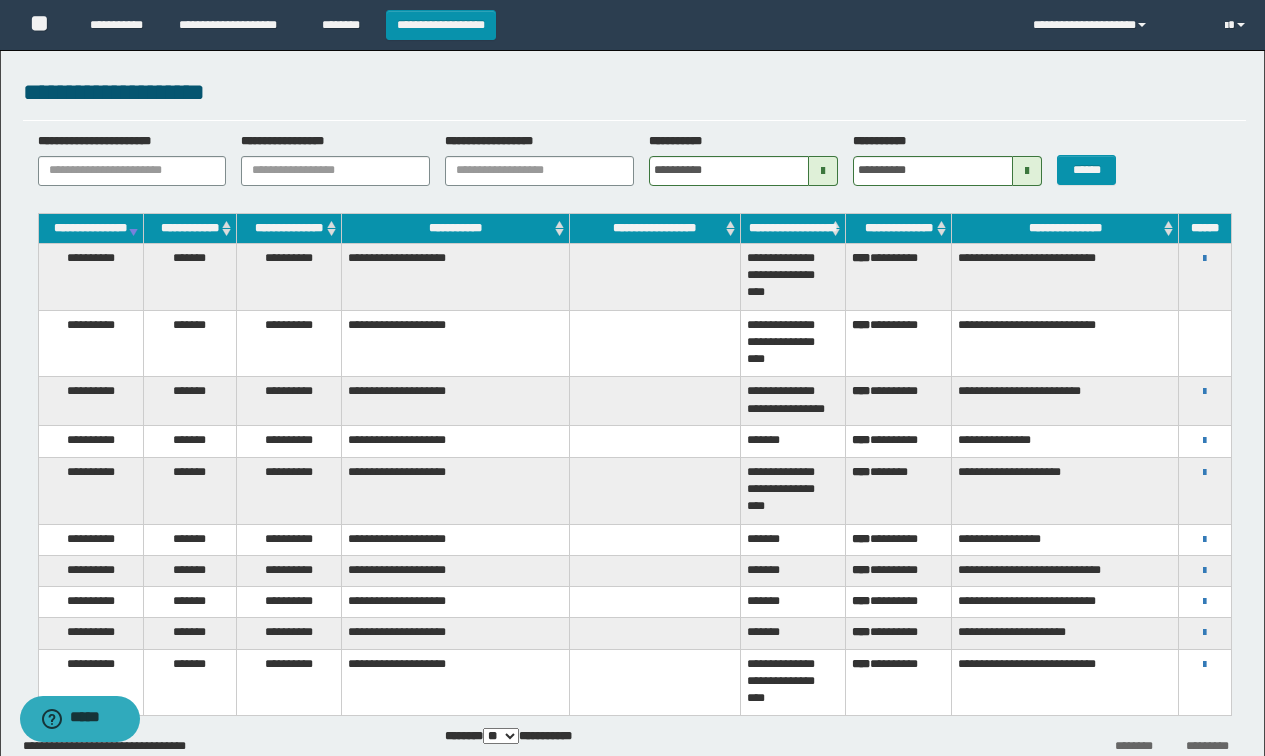 click at bounding box center (823, 171) 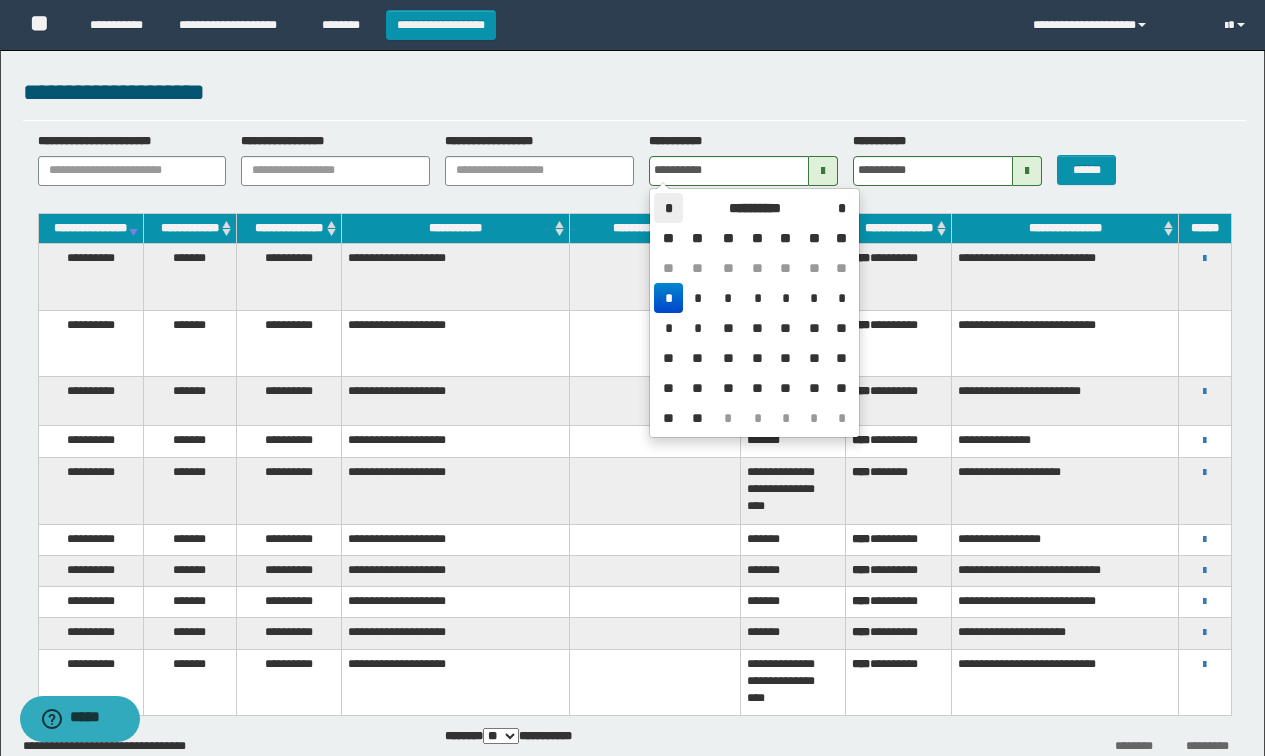 click on "*" at bounding box center (668, 208) 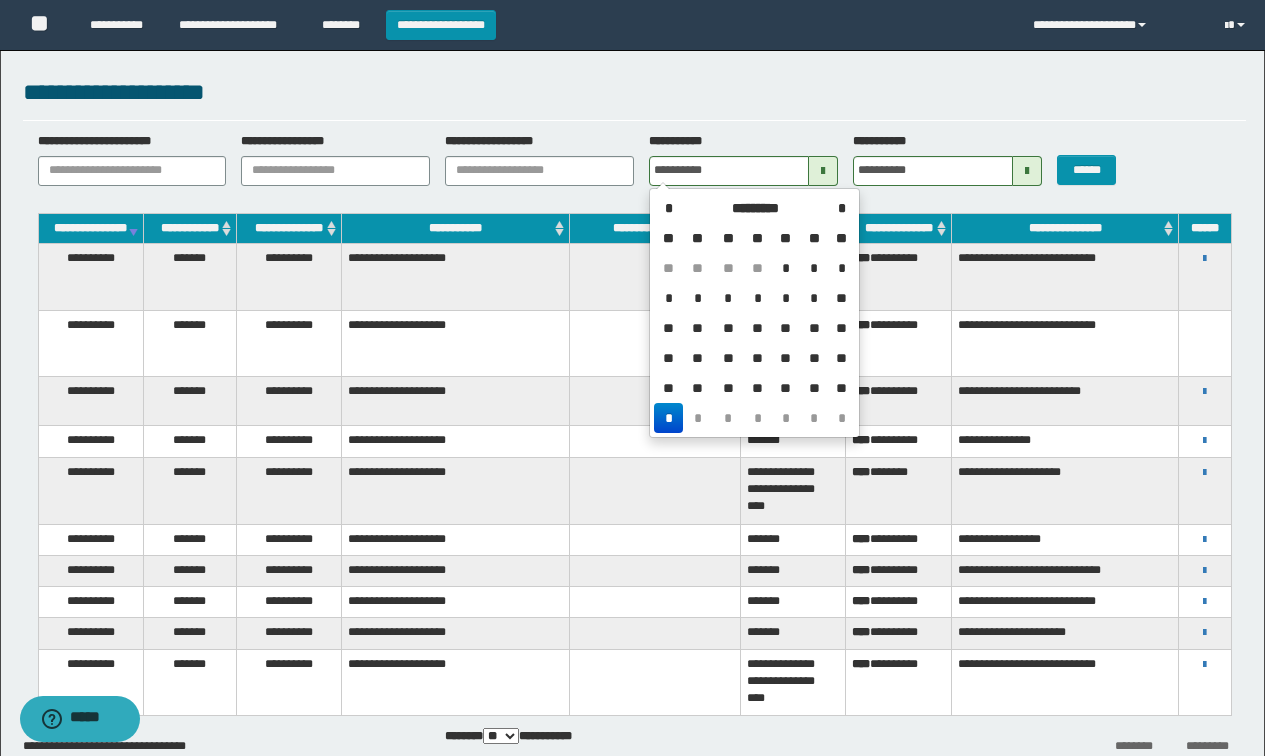 click on "*" at bounding box center (786, 268) 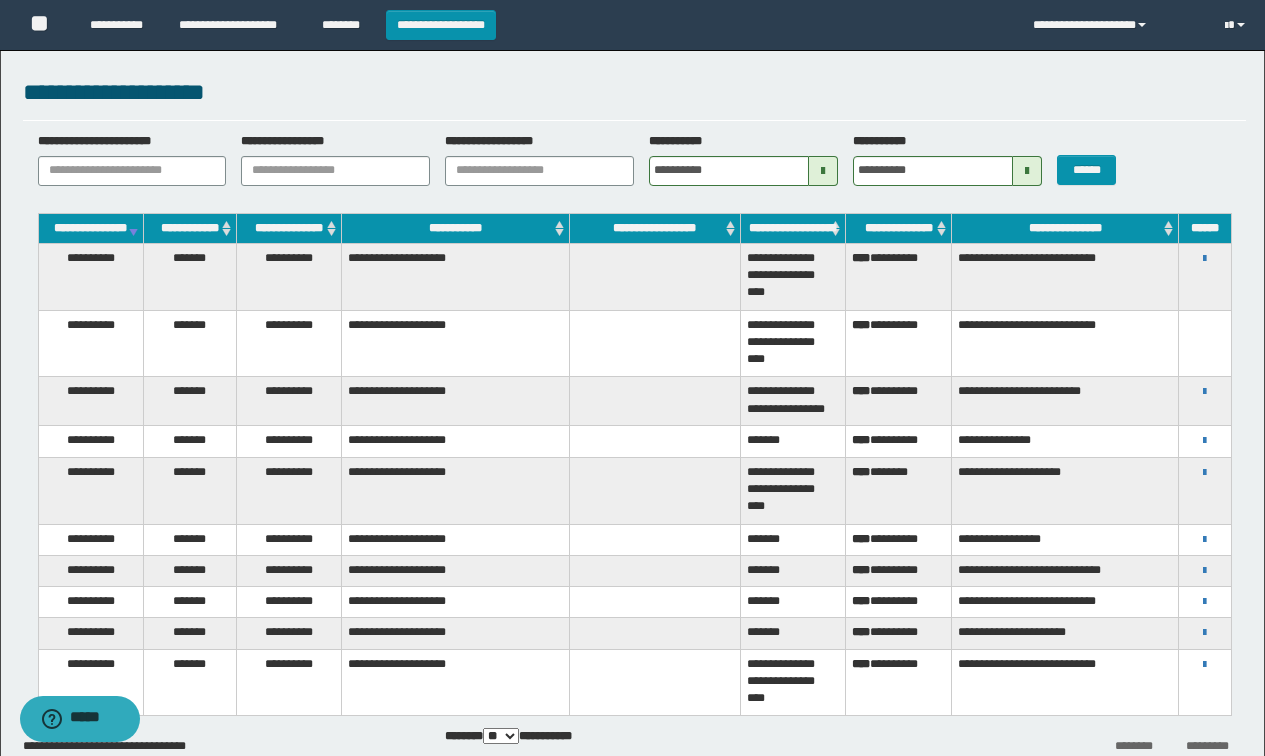 click at bounding box center [1027, 171] 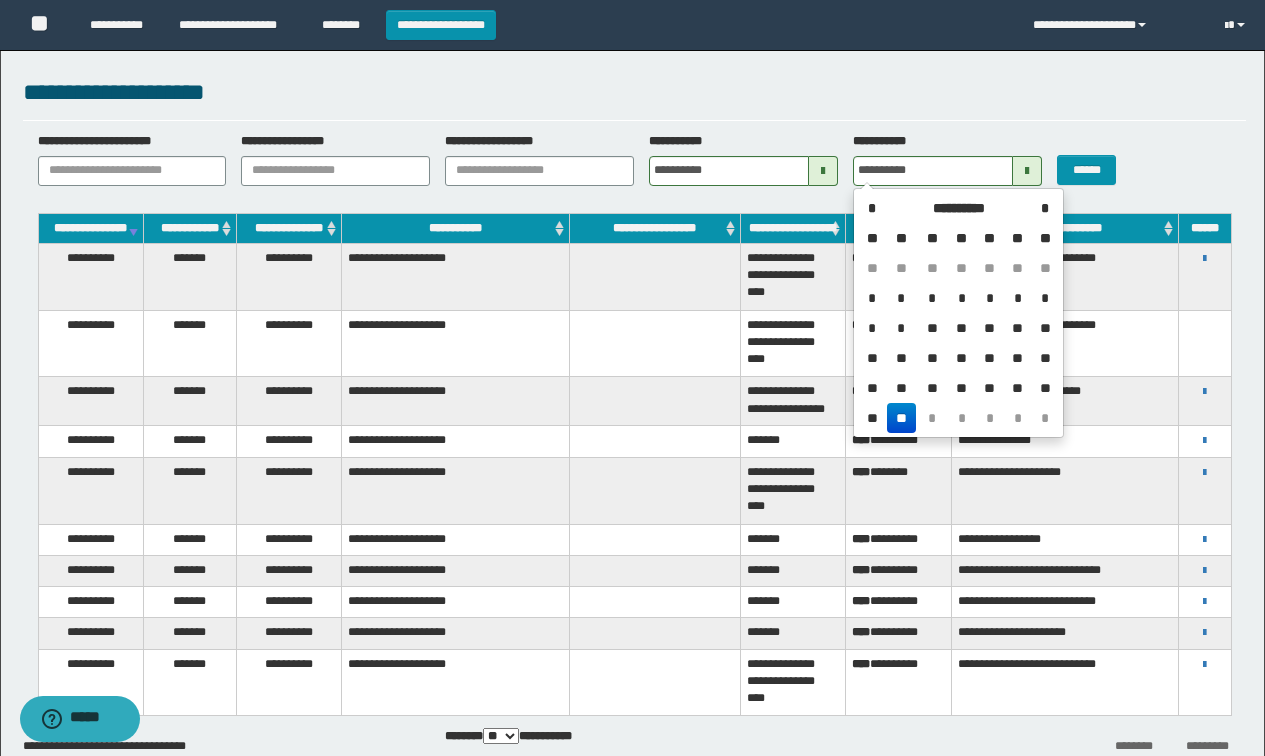 drag, startPoint x: 879, startPoint y: 207, endPoint x: 876, endPoint y: 228, distance: 21.213203 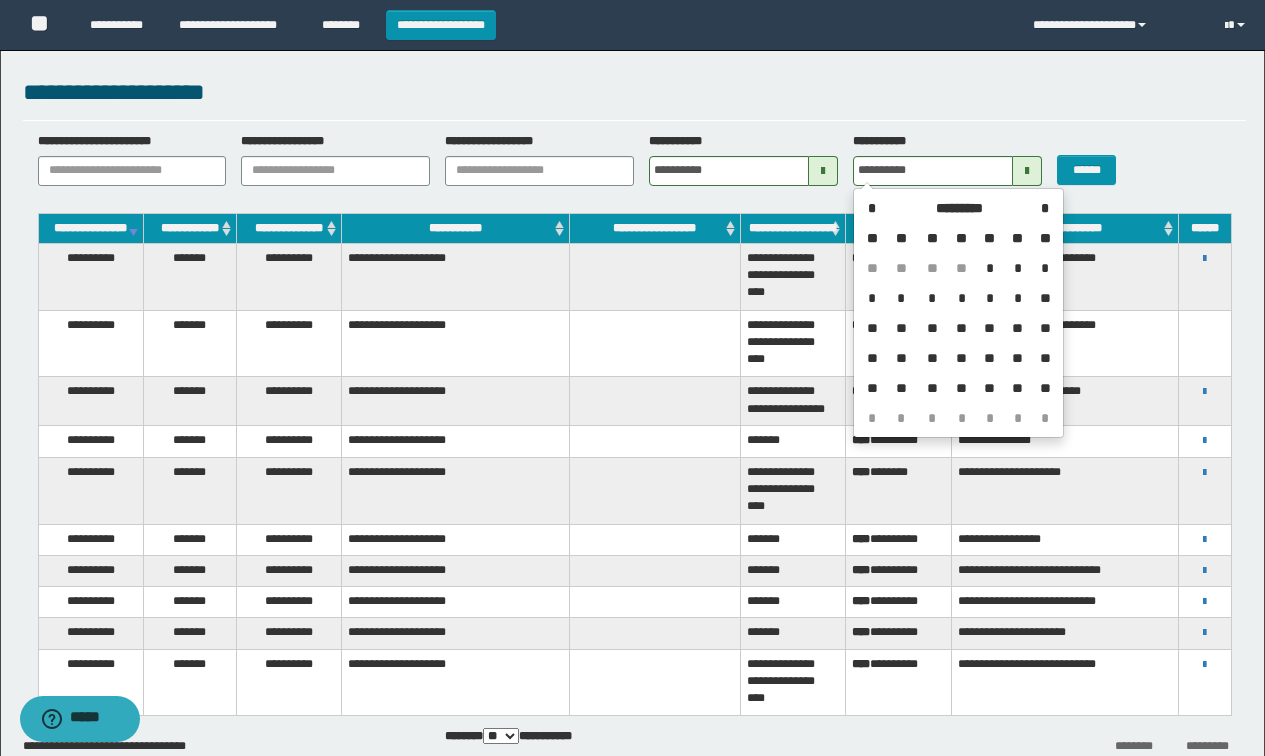 drag, startPoint x: 1048, startPoint y: 387, endPoint x: 1044, endPoint y: 375, distance: 12.649111 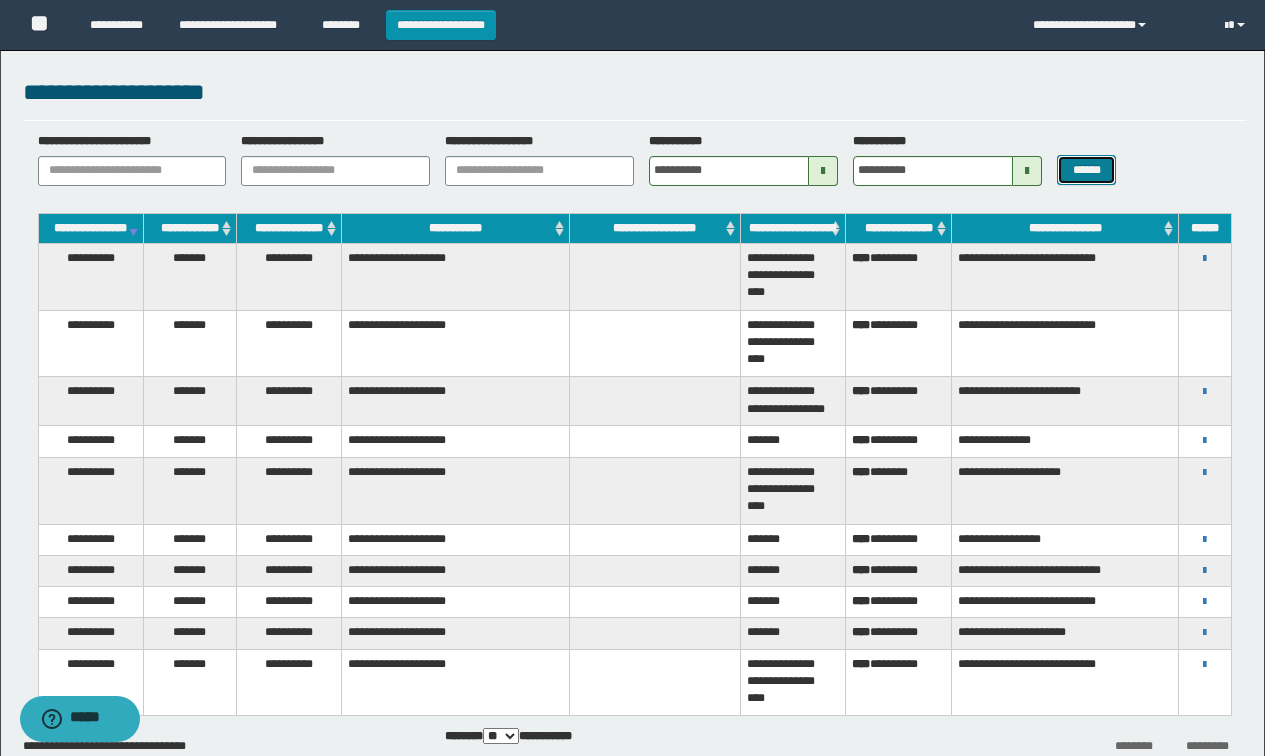 click on "******" at bounding box center (1086, 170) 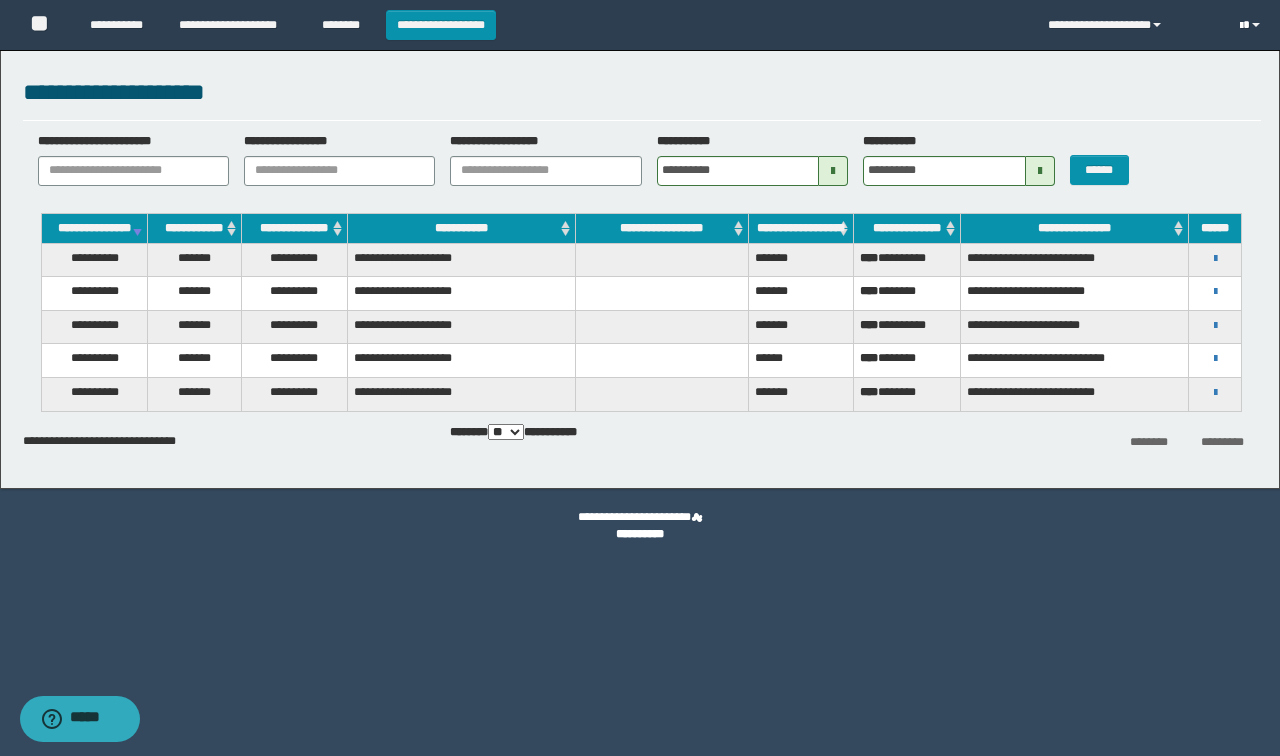 click at bounding box center (1252, 25) 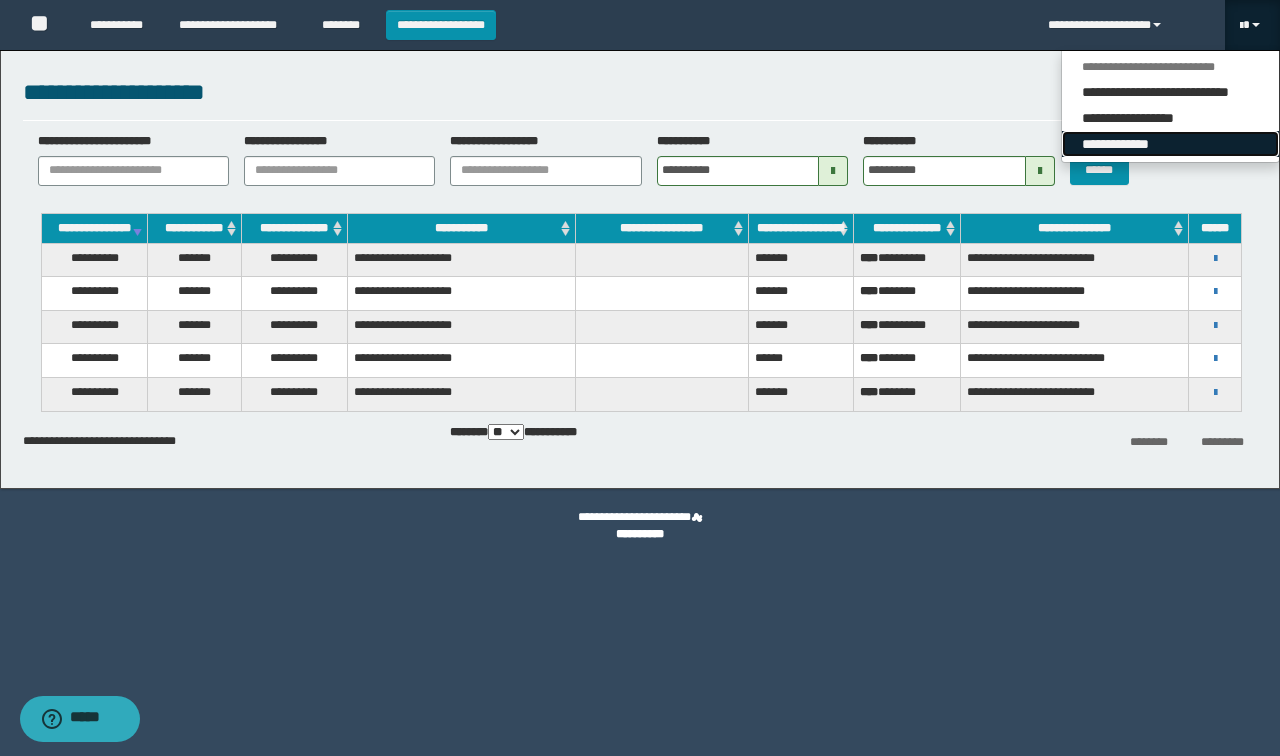 click on "**********" at bounding box center [1170, 144] 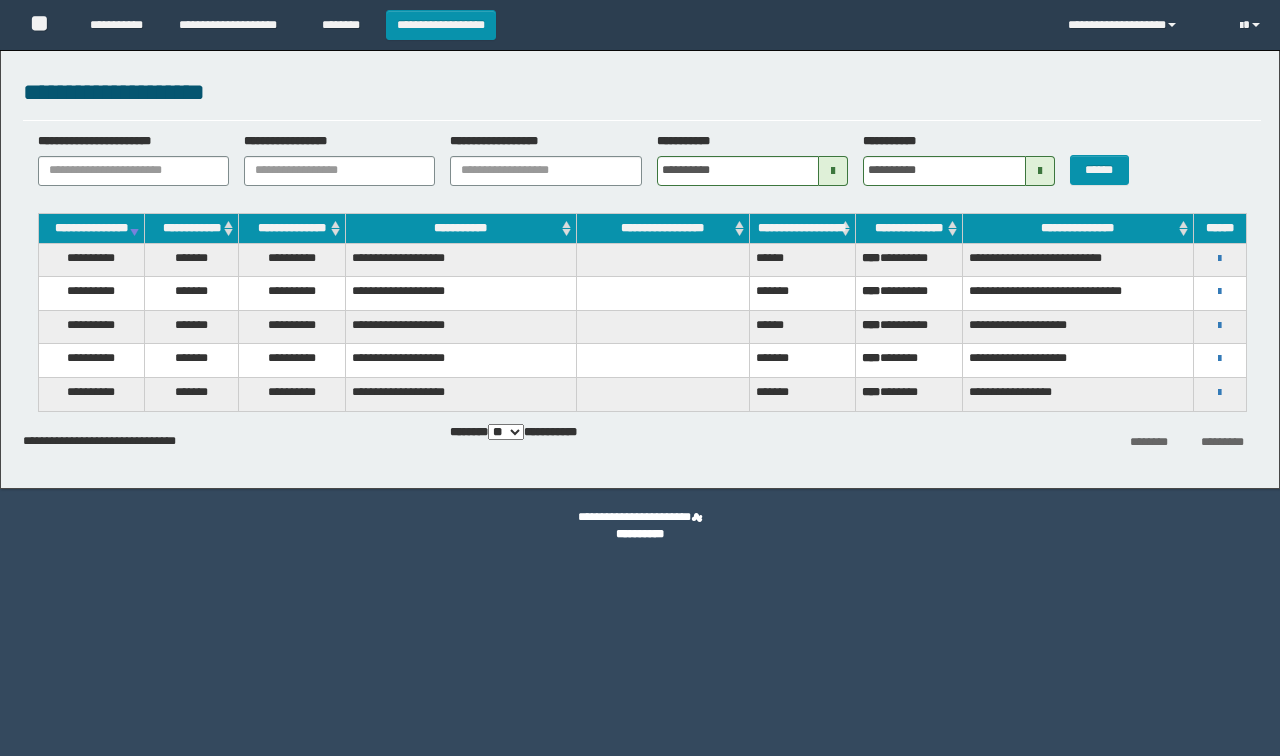 scroll, scrollTop: 0, scrollLeft: 0, axis: both 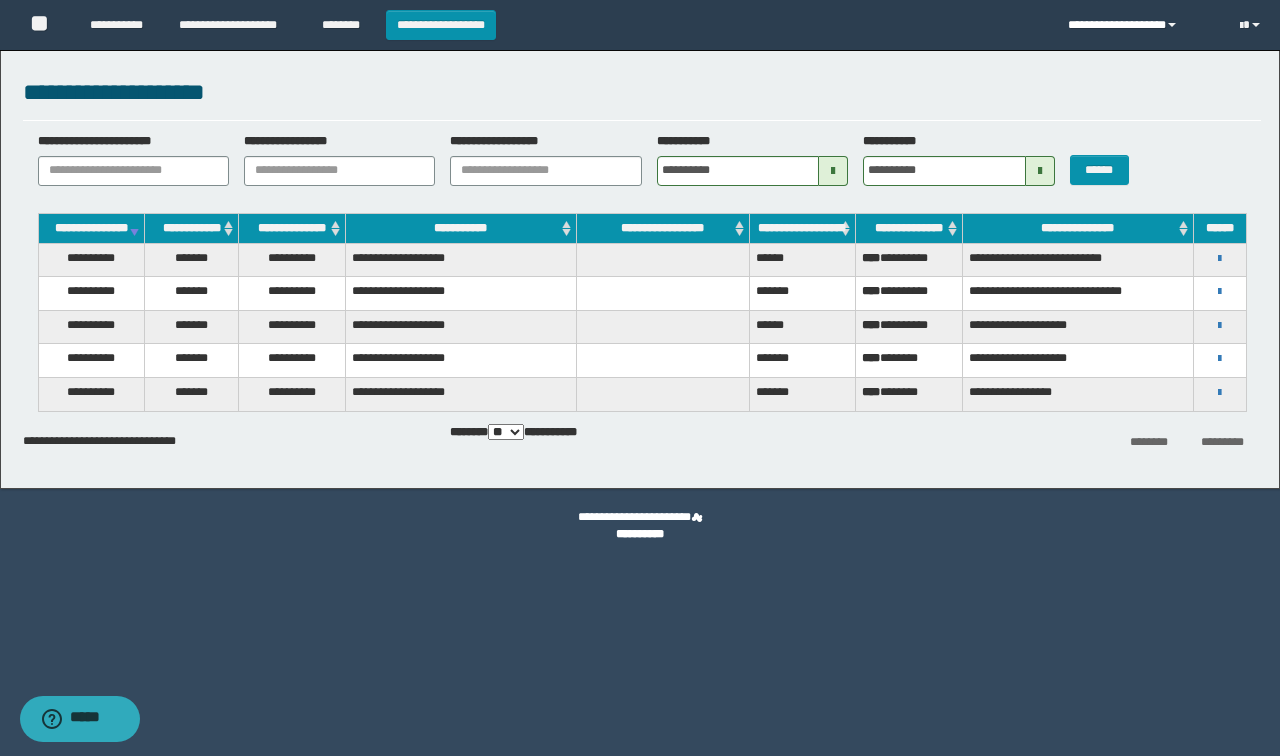 click at bounding box center (1172, 25) 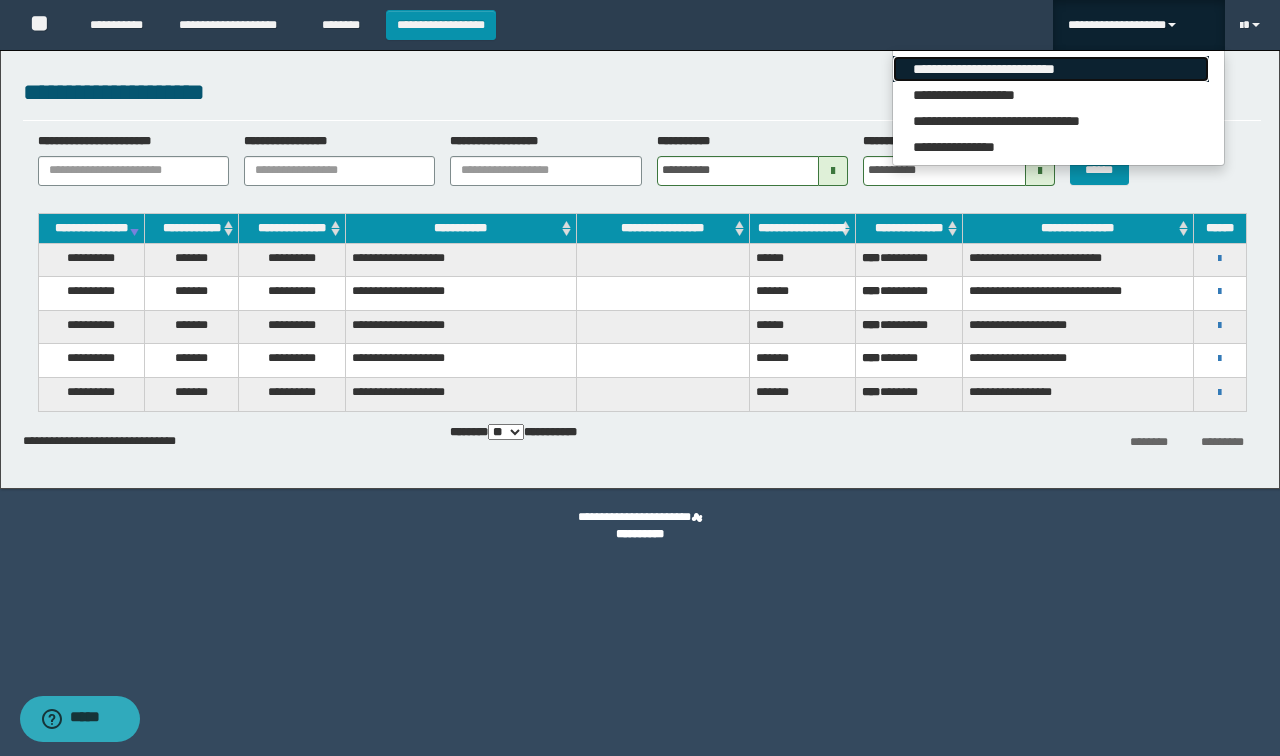click on "**********" at bounding box center [1051, 69] 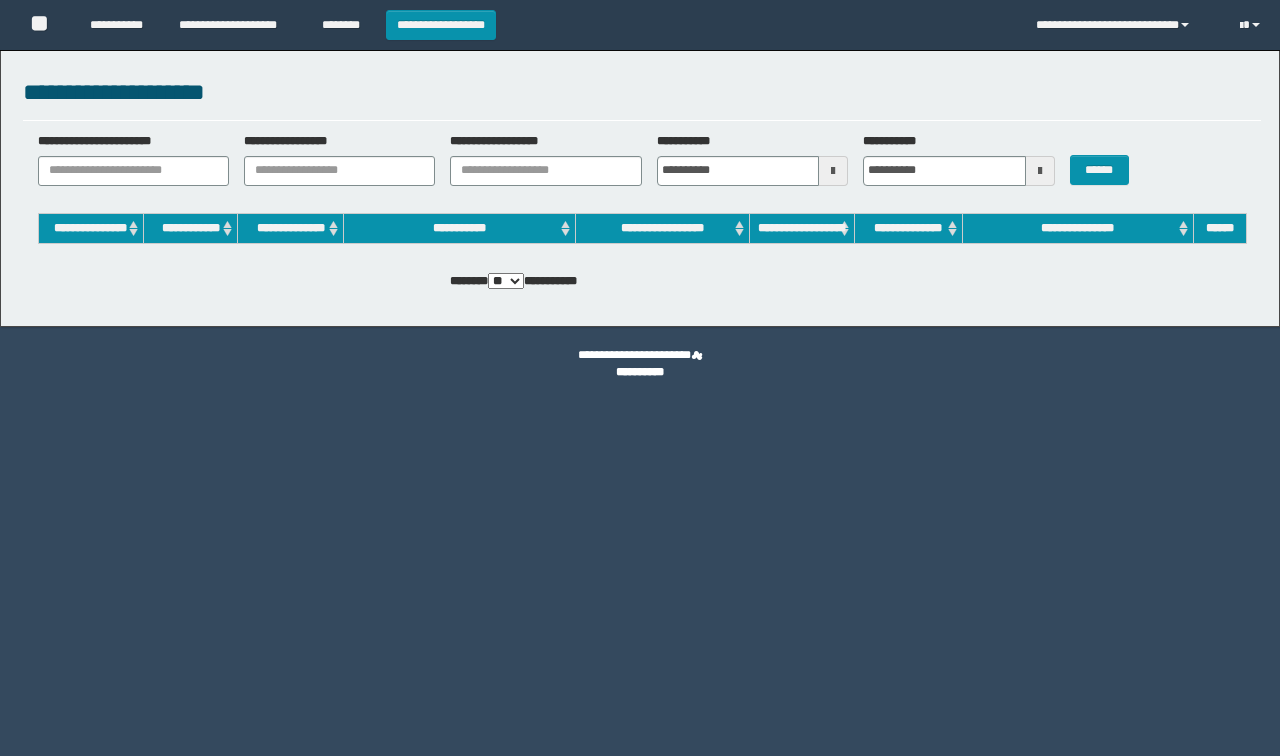 scroll, scrollTop: 0, scrollLeft: 0, axis: both 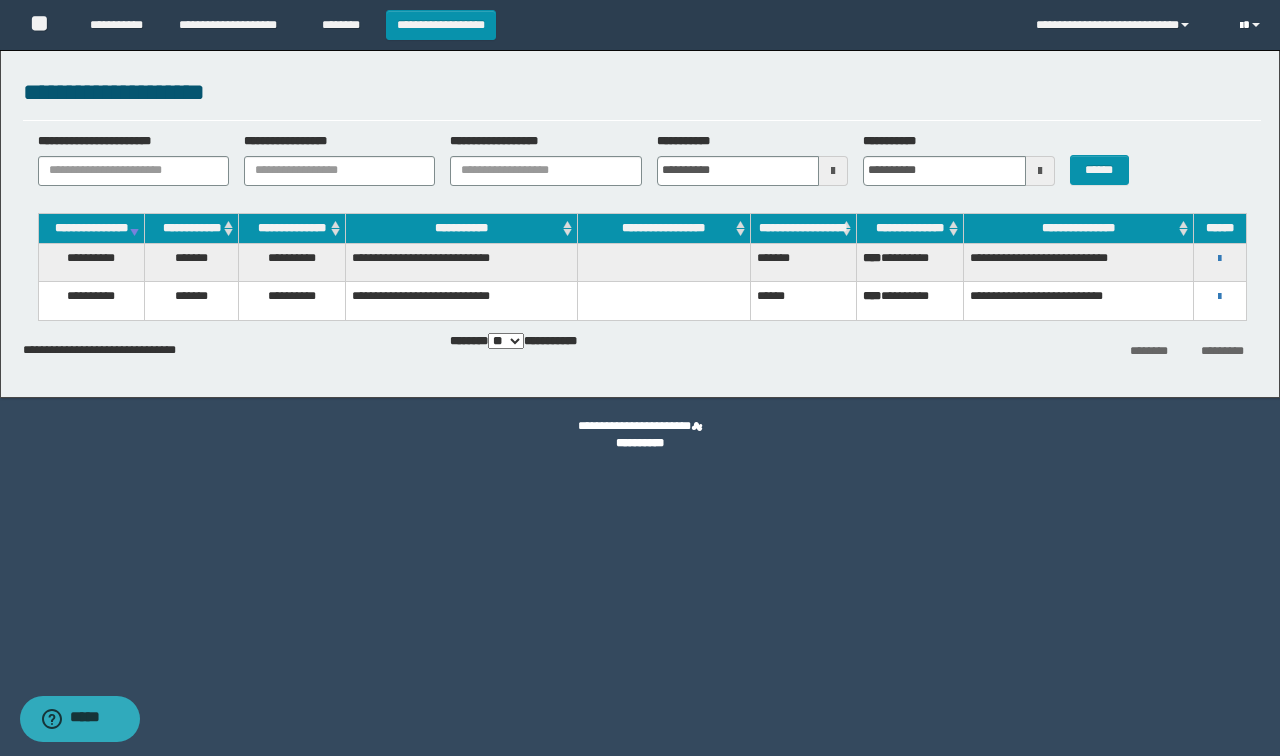 click at bounding box center (1256, 25) 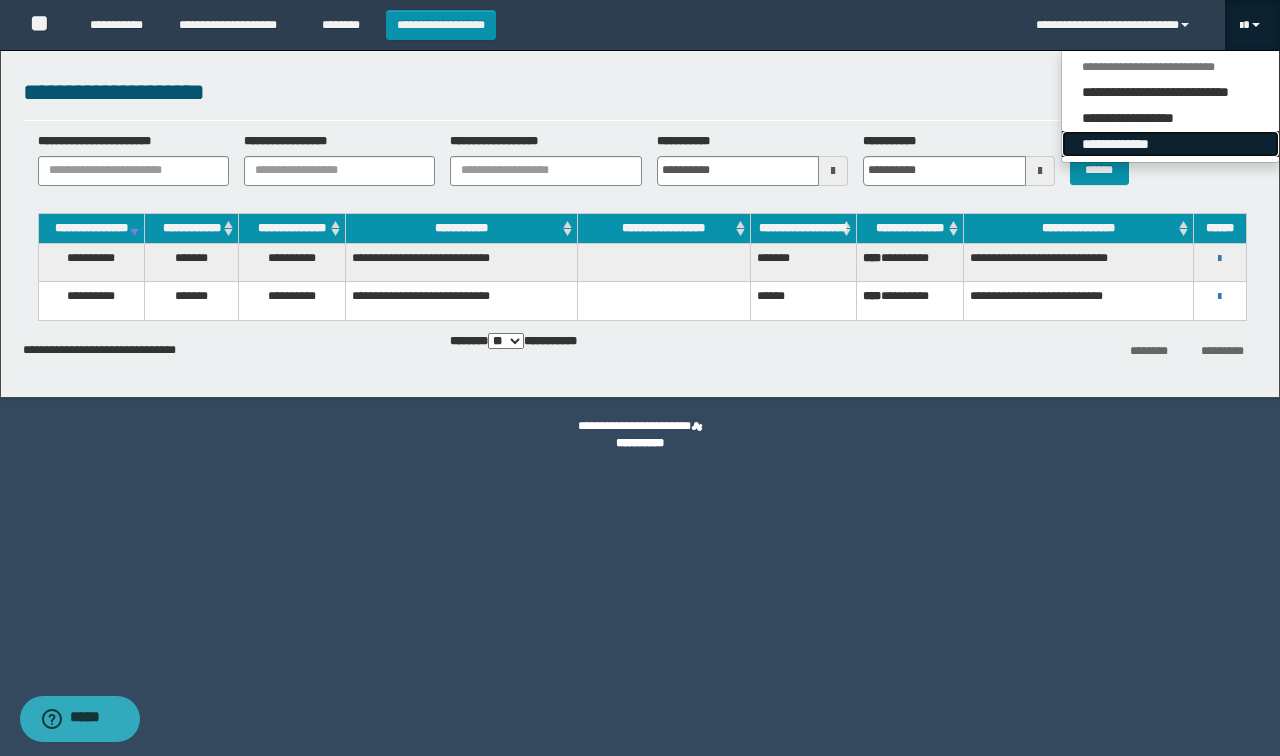 click on "**********" at bounding box center (1170, 144) 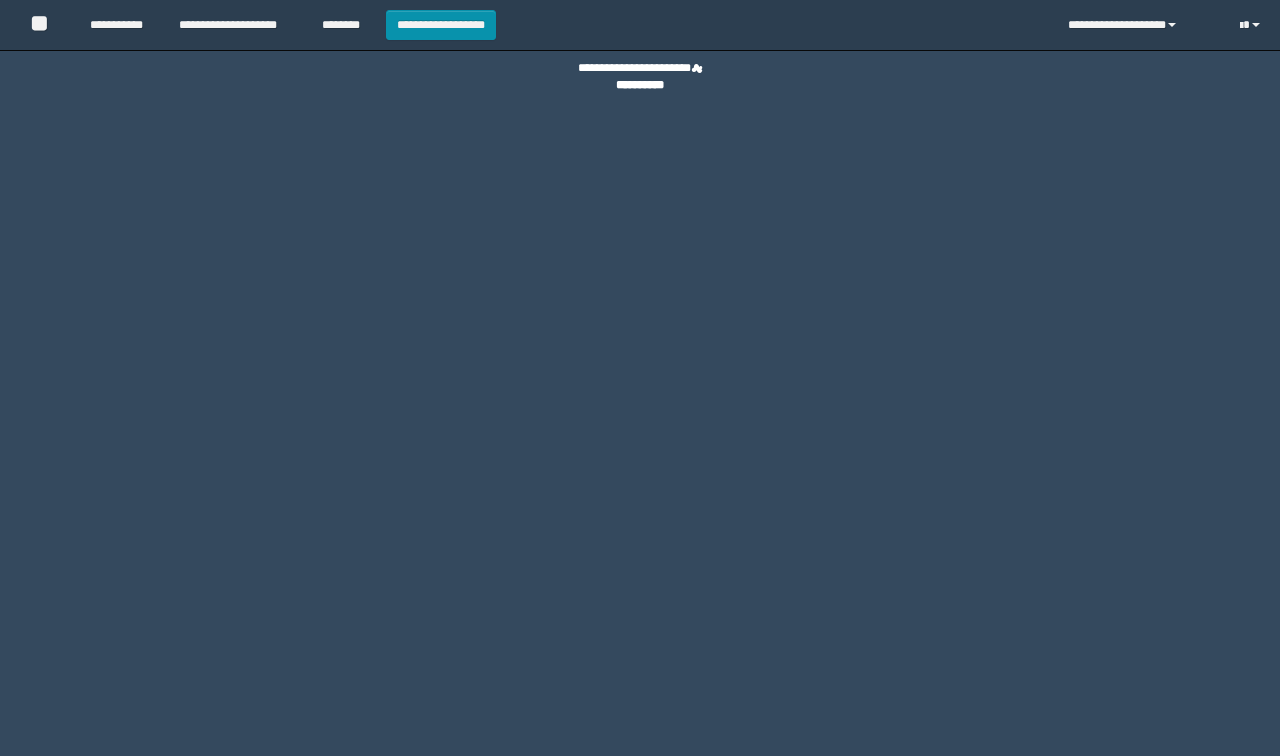 scroll, scrollTop: 0, scrollLeft: 0, axis: both 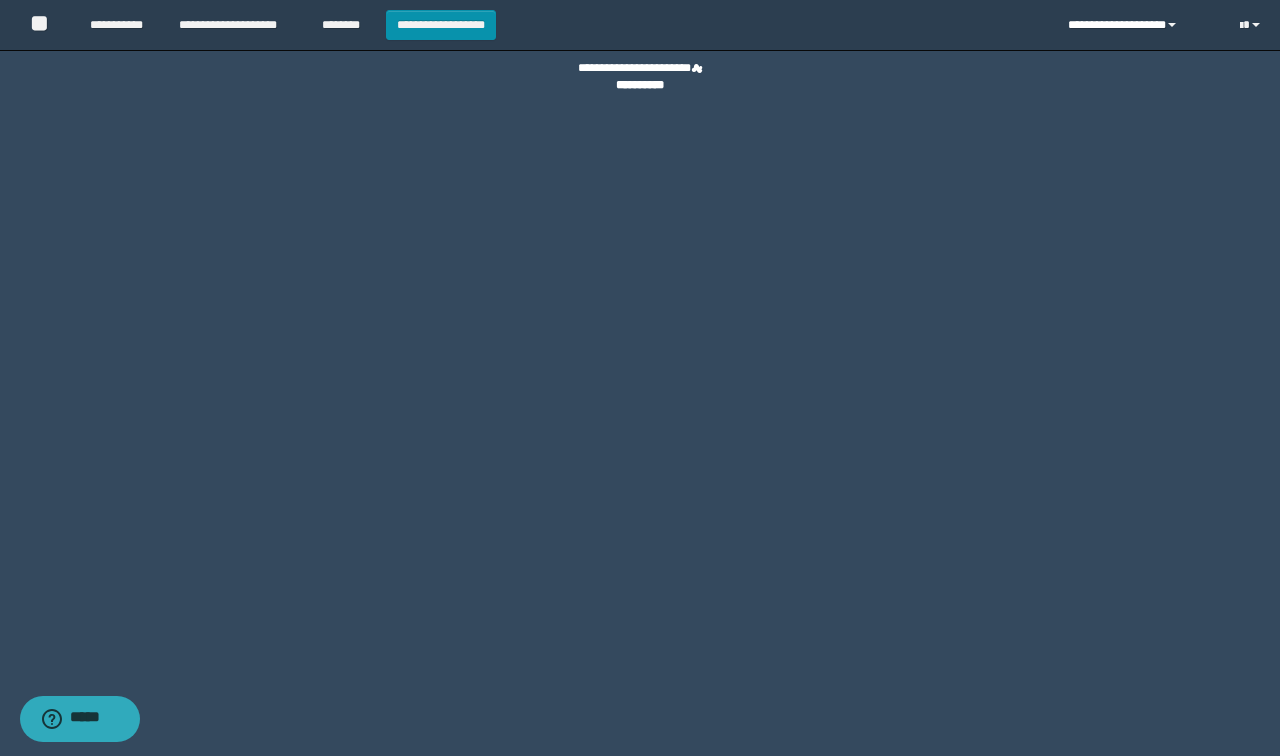 click at bounding box center (1172, 25) 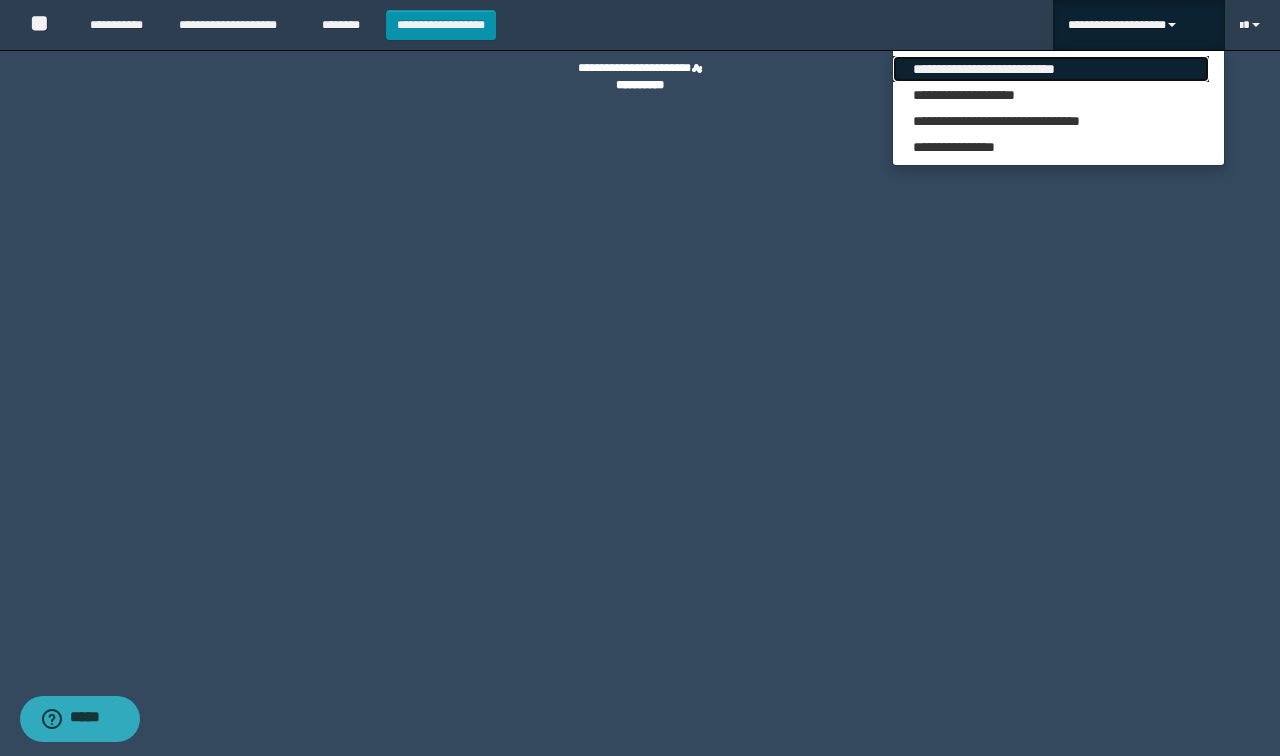 click on "**********" at bounding box center (1051, 69) 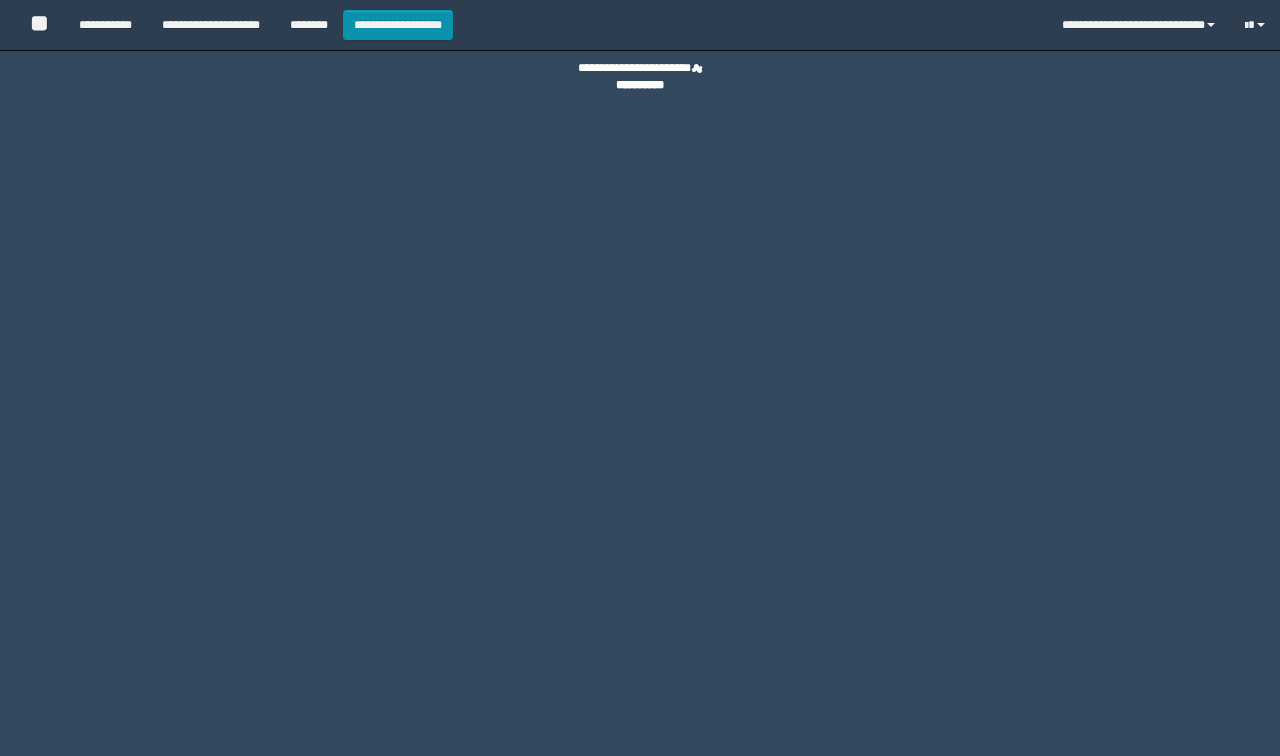 scroll, scrollTop: 0, scrollLeft: 0, axis: both 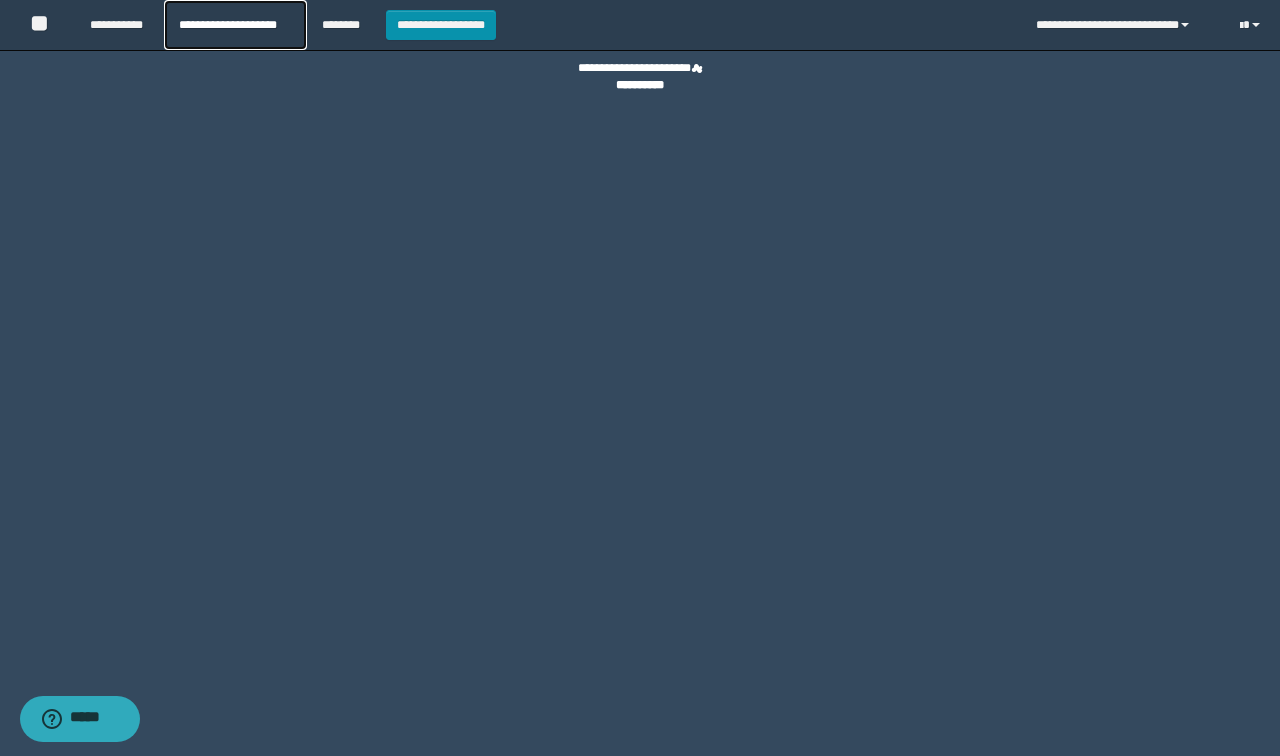 click on "**********" at bounding box center [235, 25] 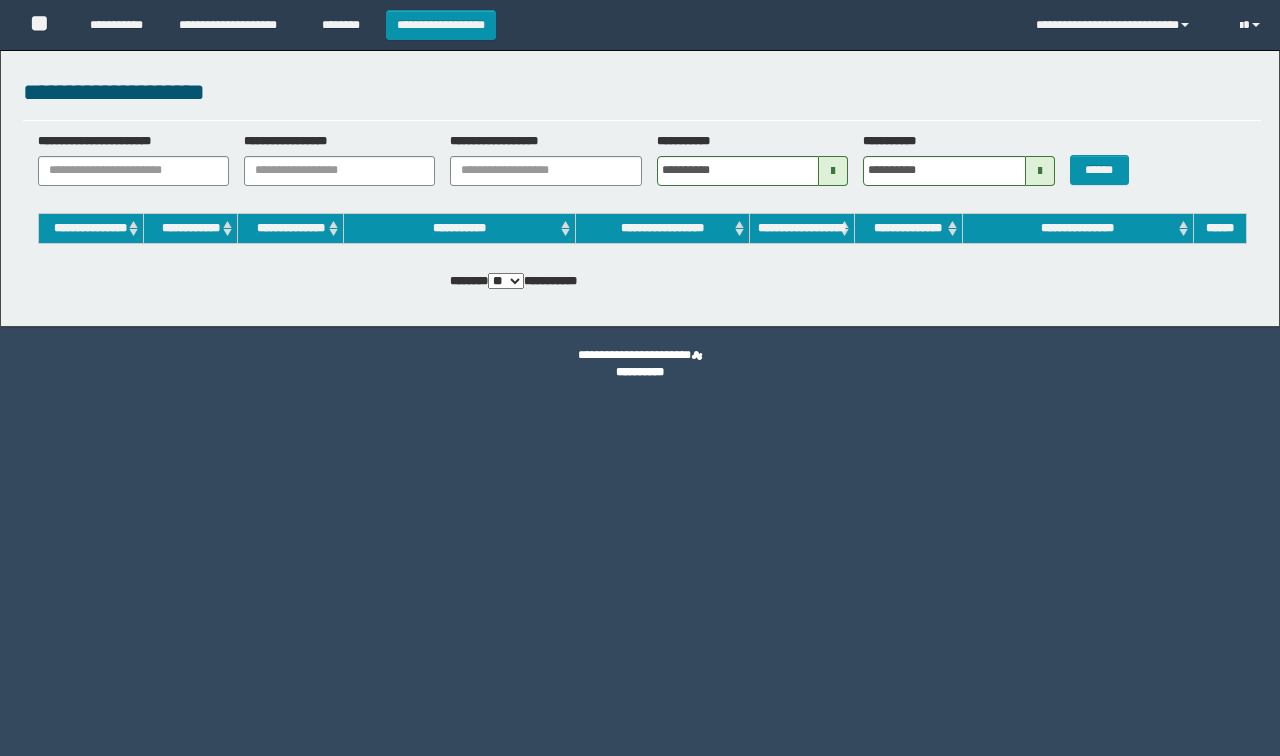 scroll, scrollTop: 0, scrollLeft: 0, axis: both 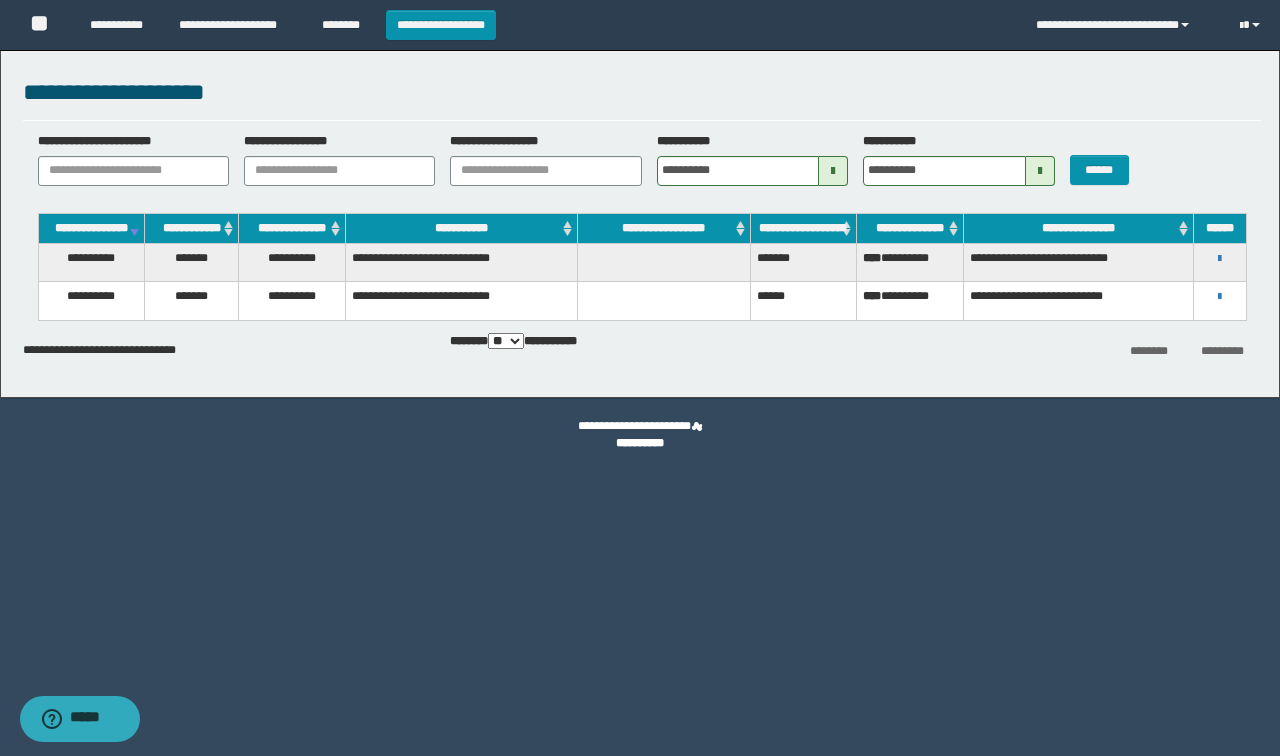 click at bounding box center (833, 171) 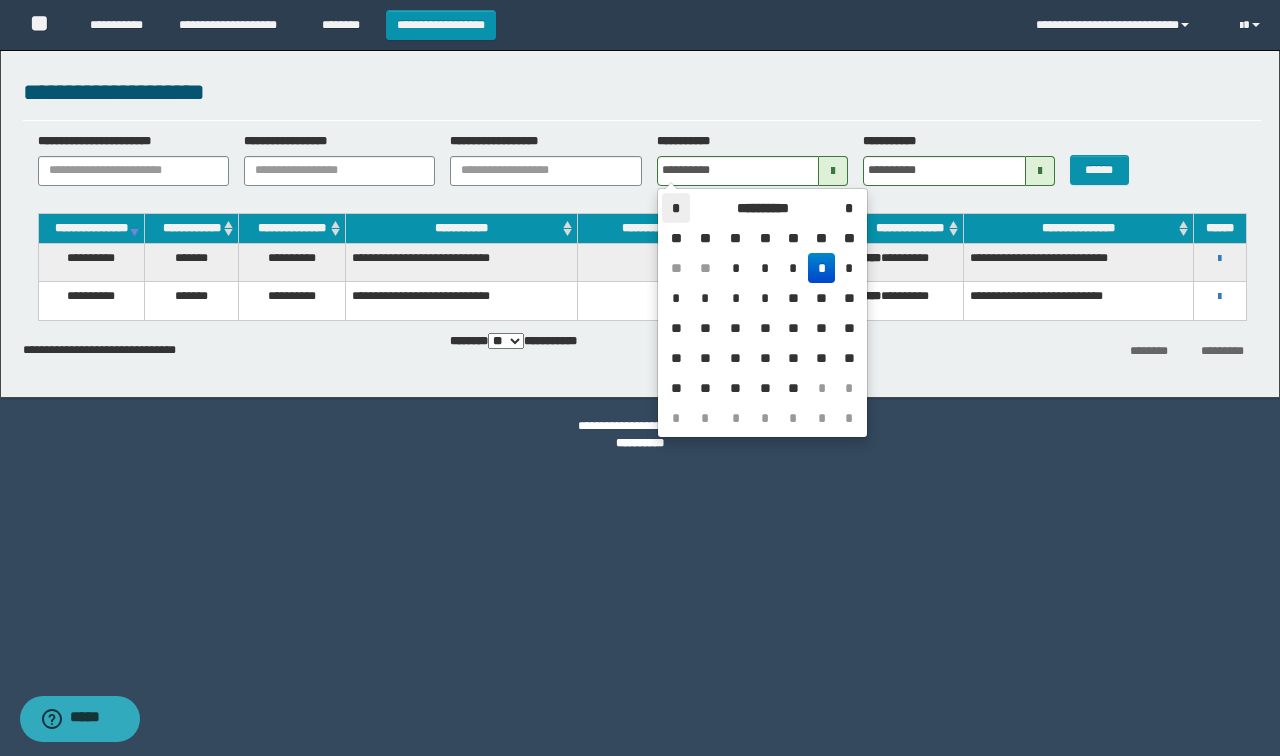 click on "*" at bounding box center [676, 208] 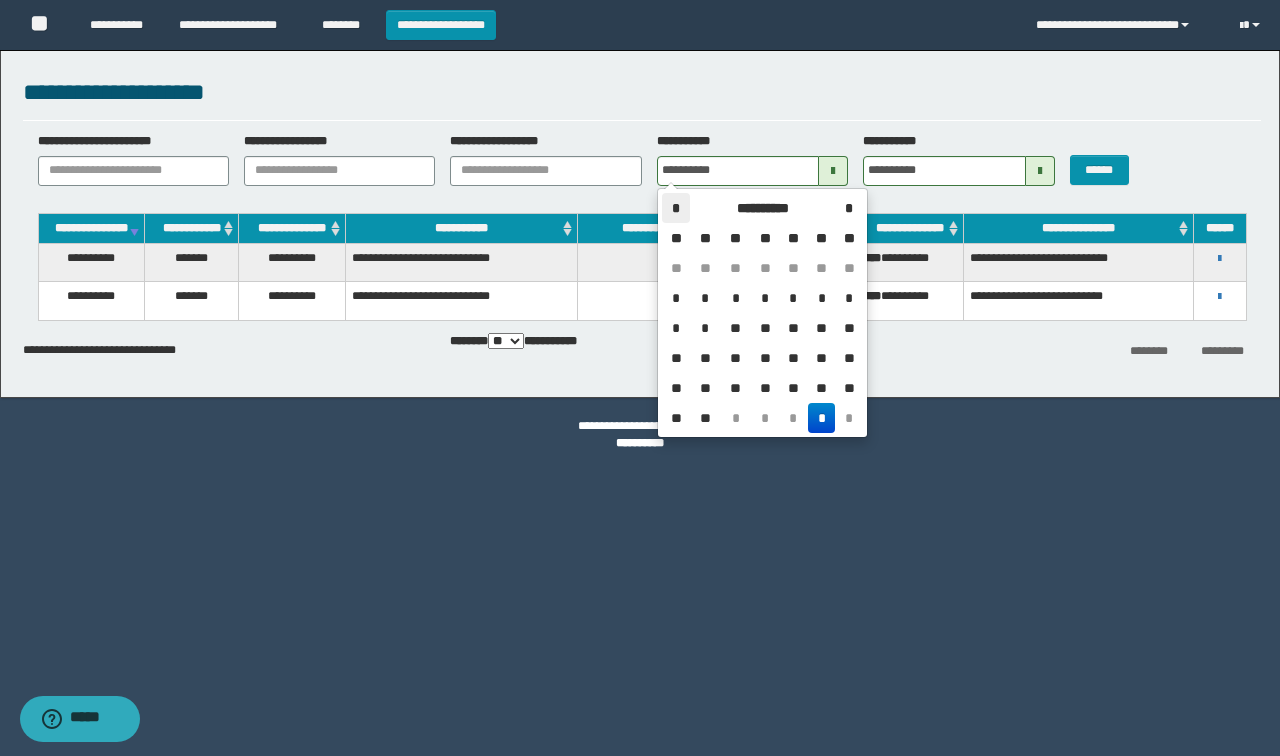 click on "*" at bounding box center [676, 208] 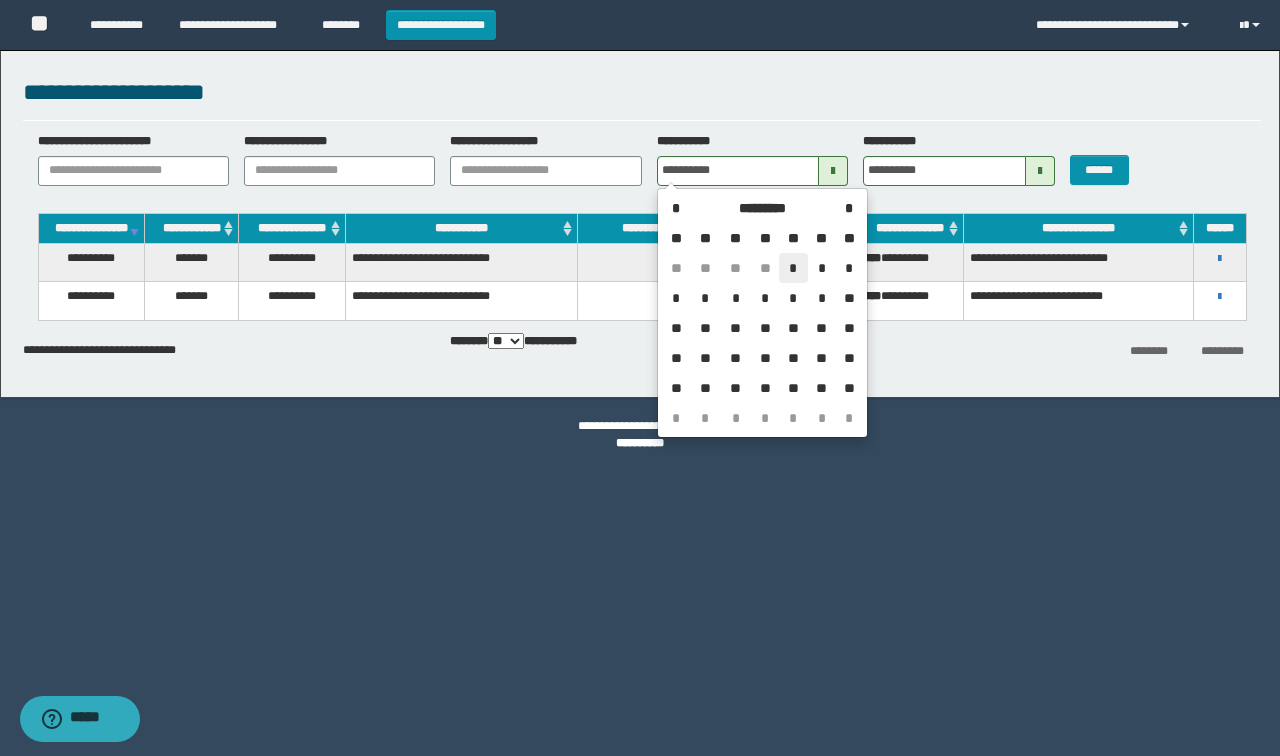 click on "*" at bounding box center (793, 268) 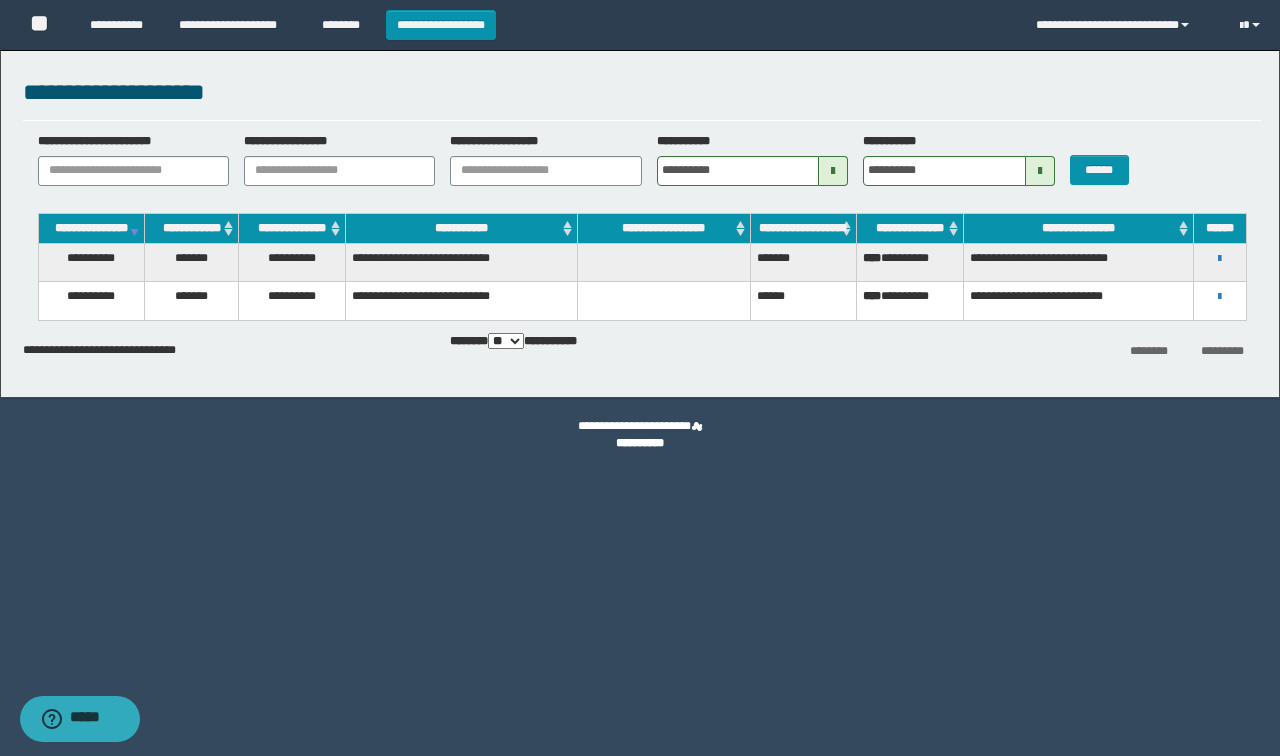 click at bounding box center [1040, 171] 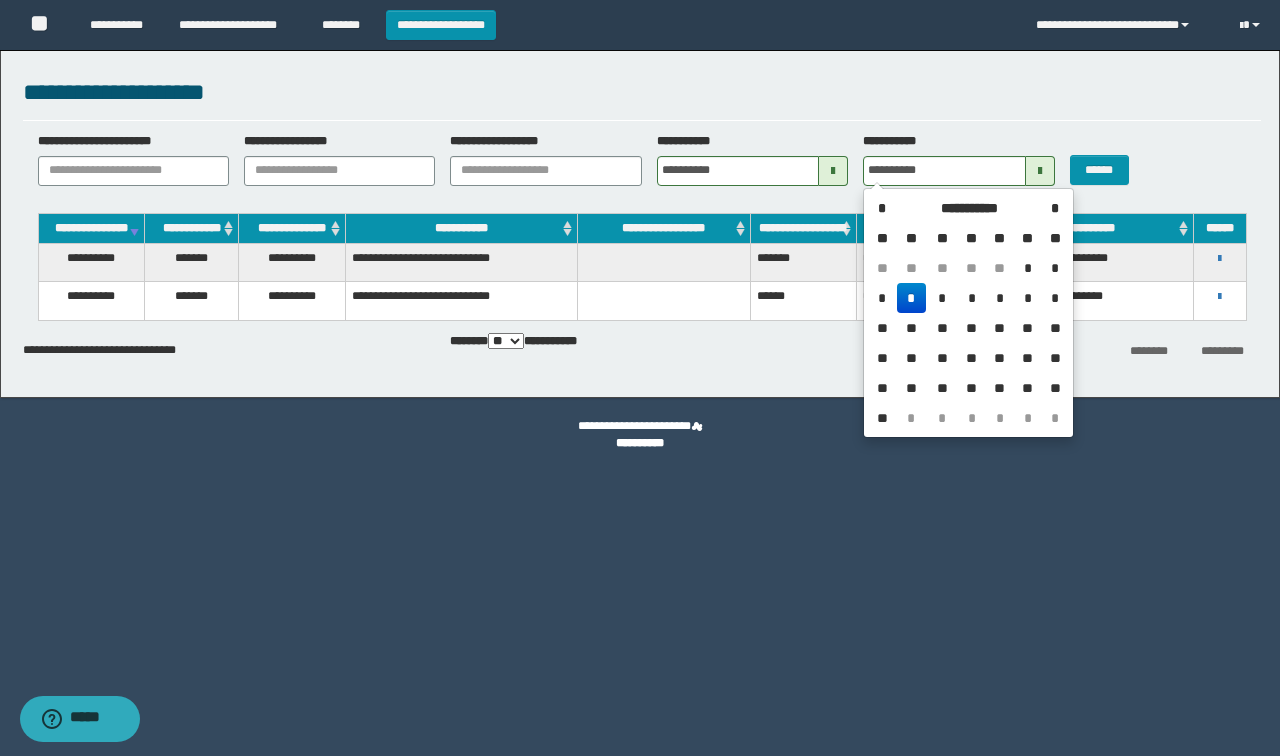 click on "**" at bounding box center (882, 418) 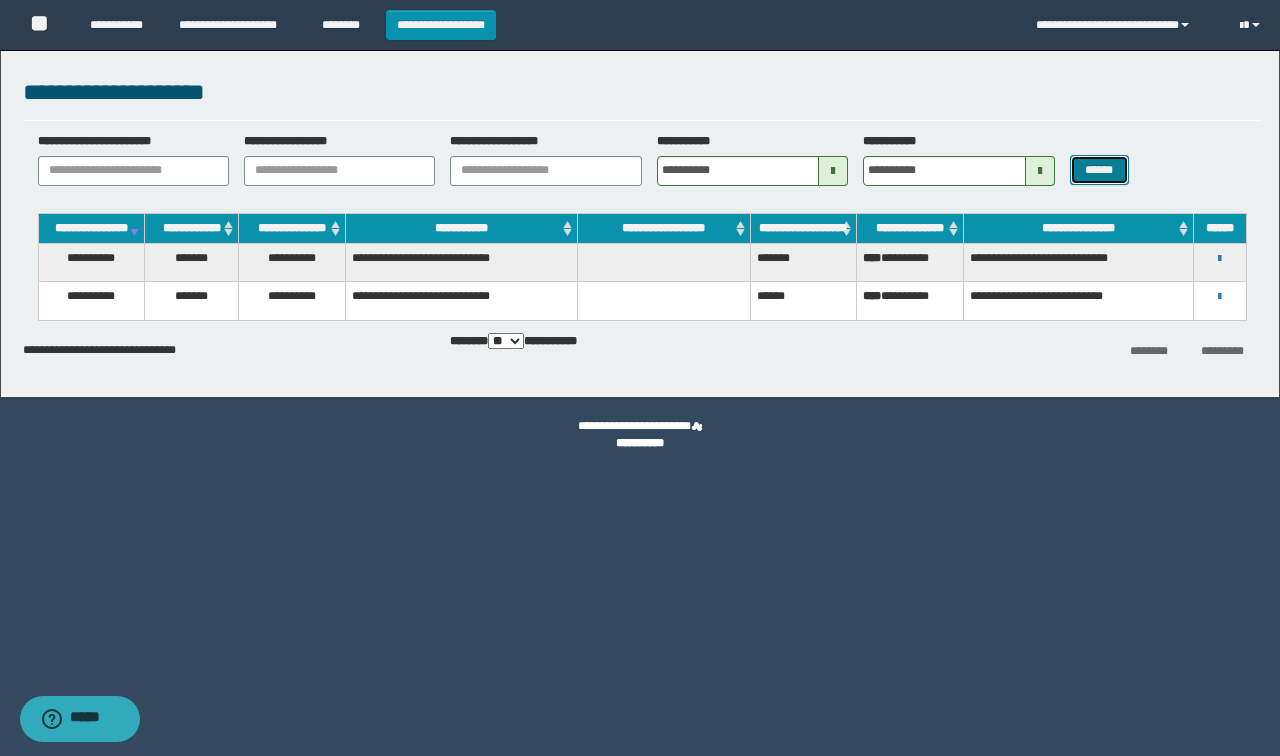 click on "******" at bounding box center [1099, 170] 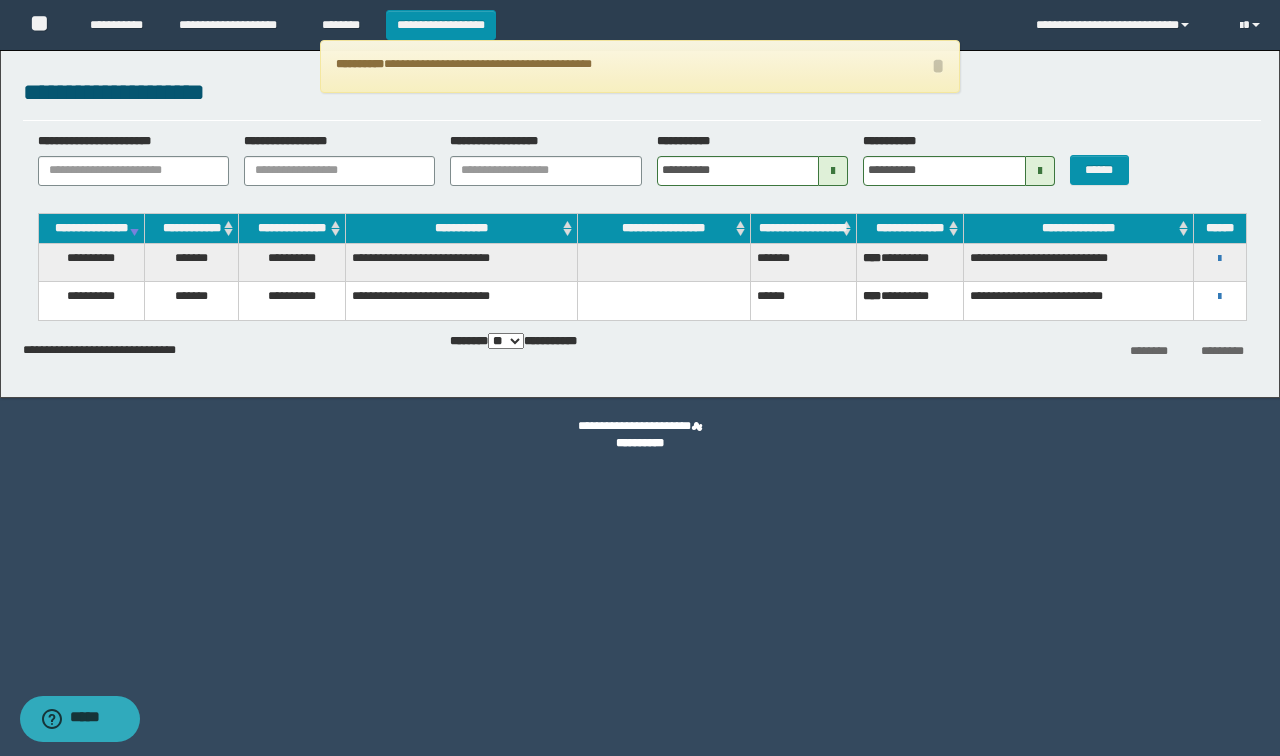 click at bounding box center [1040, 171] 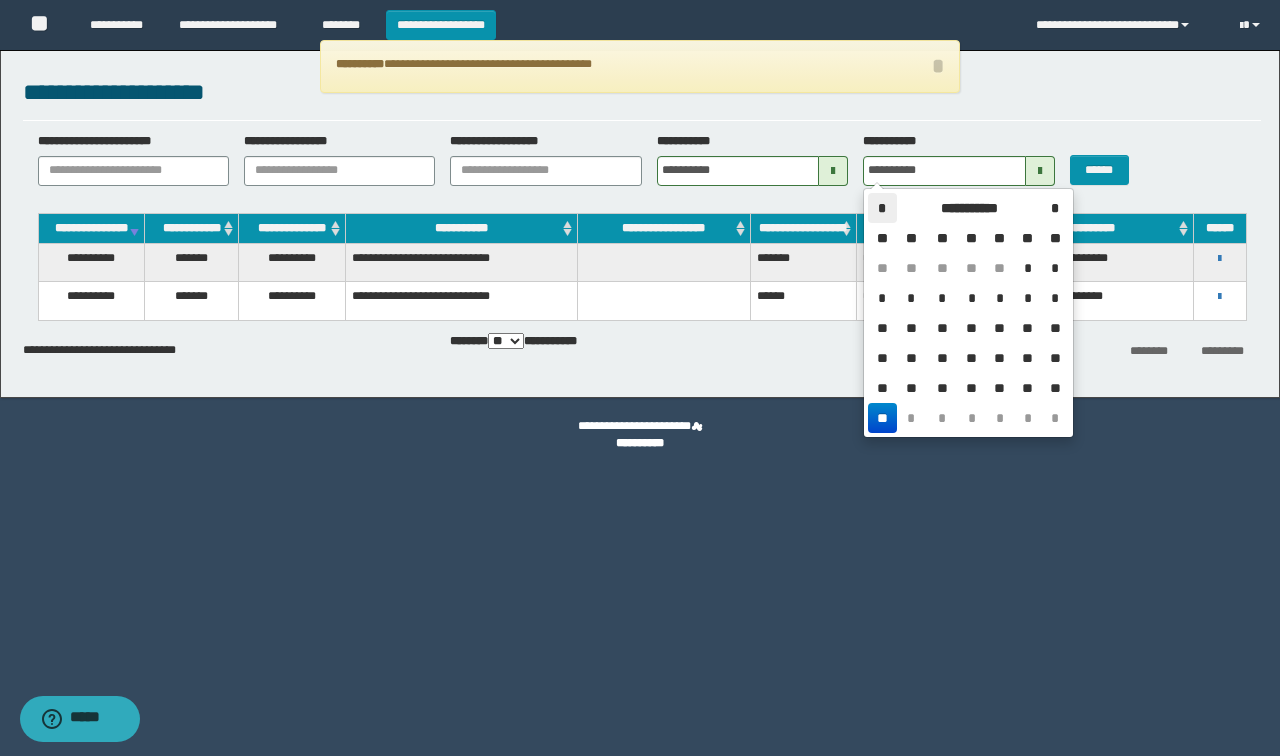 click on "*" at bounding box center [882, 208] 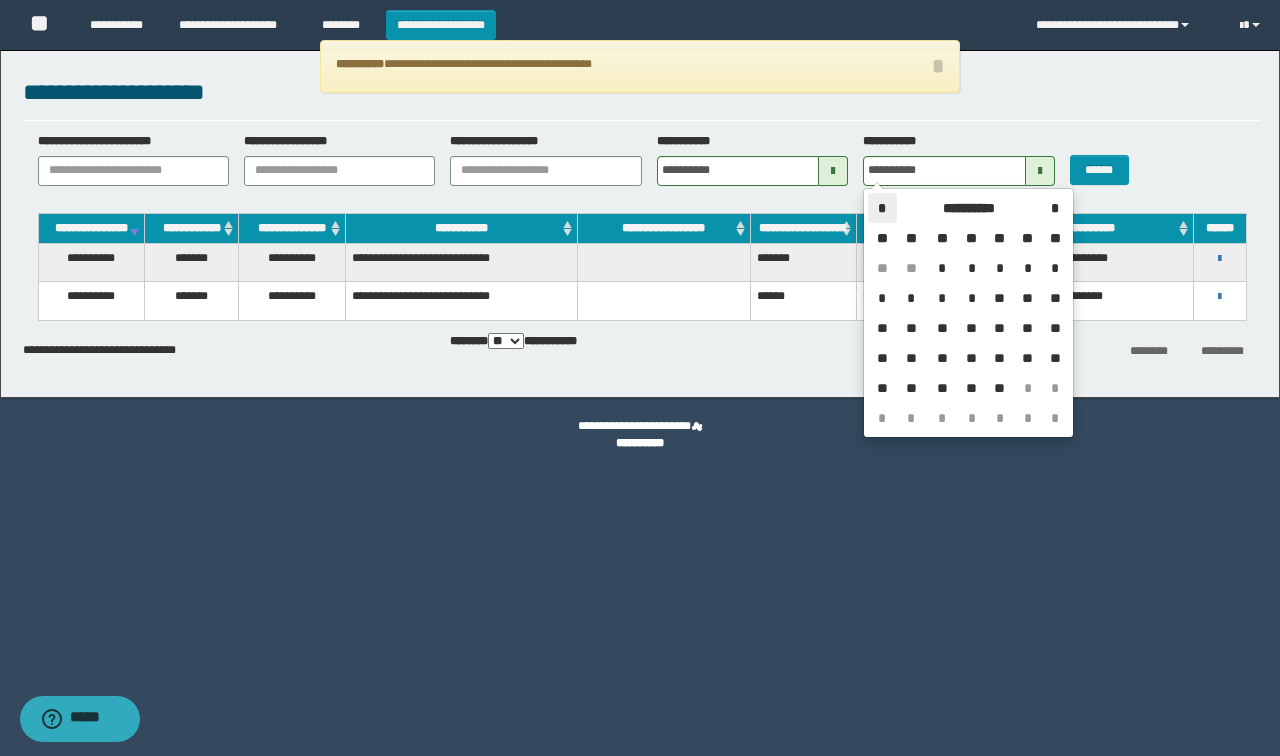 click on "*" at bounding box center (882, 208) 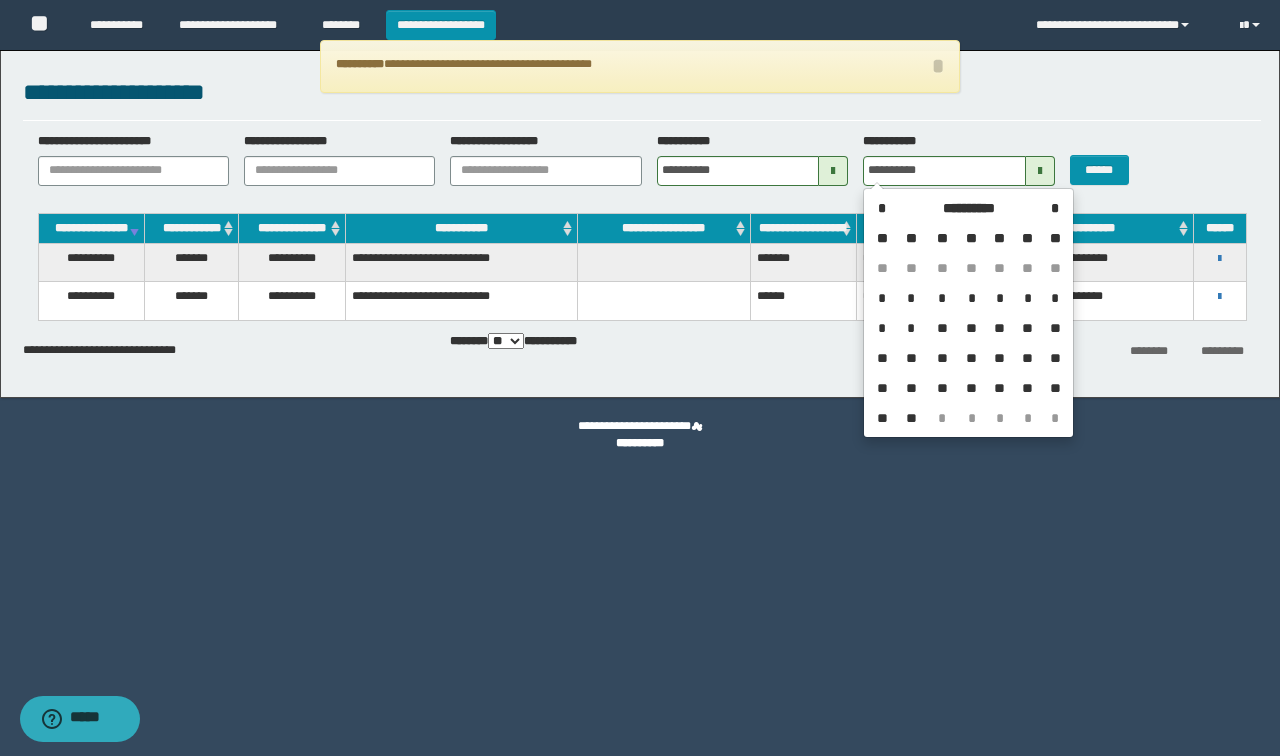 click on "**" at bounding box center [911, 418] 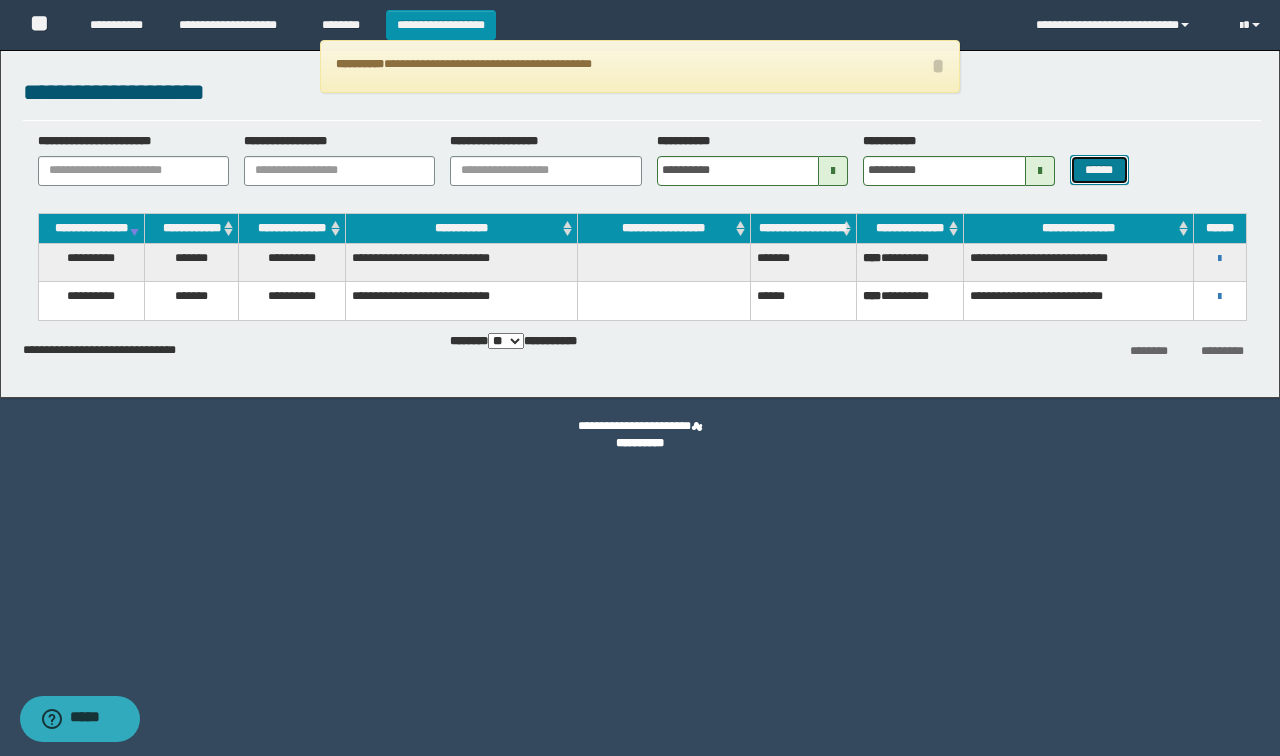 click on "******" at bounding box center [1099, 170] 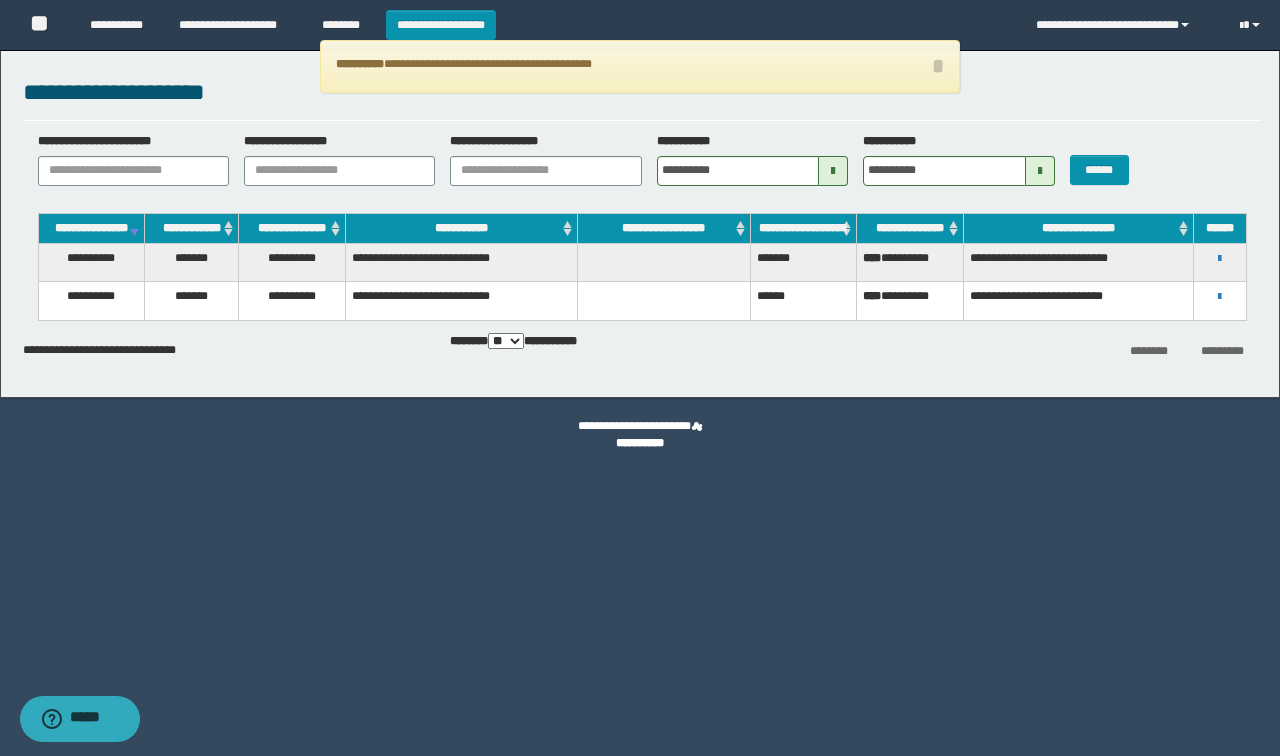 click at bounding box center [1040, 171] 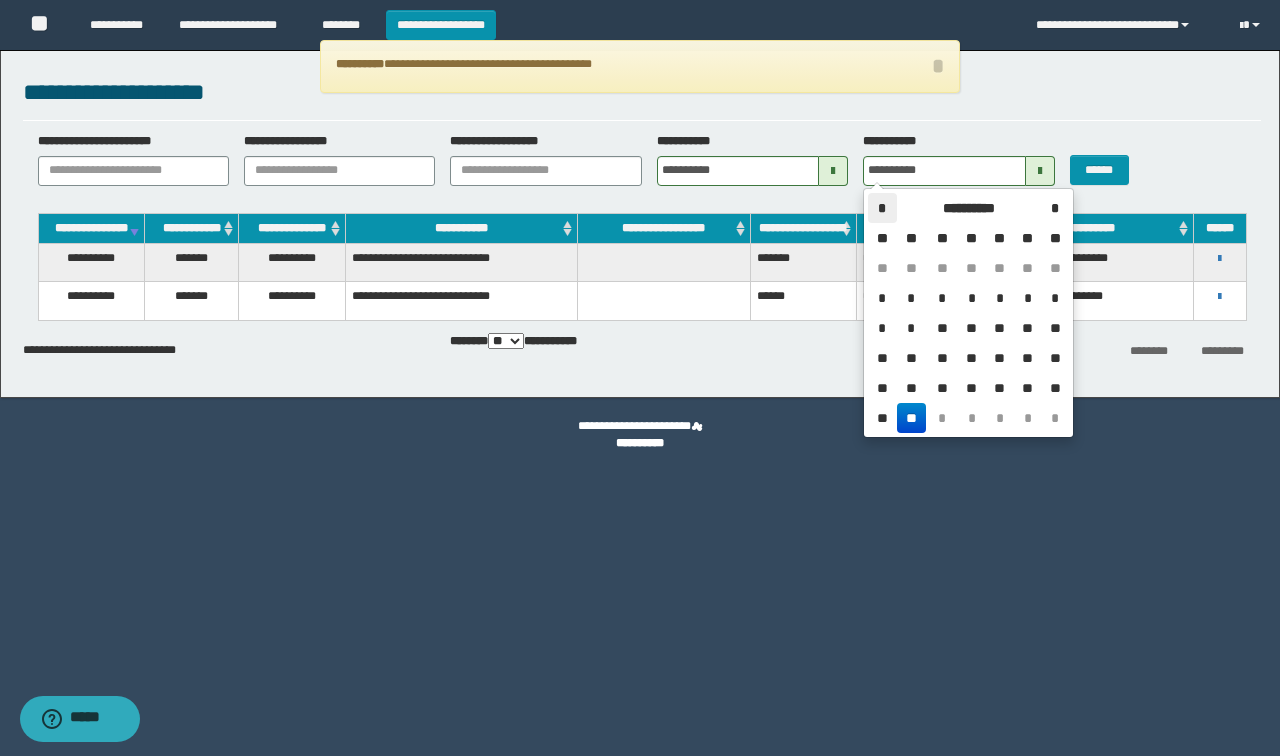 click on "*" at bounding box center (882, 208) 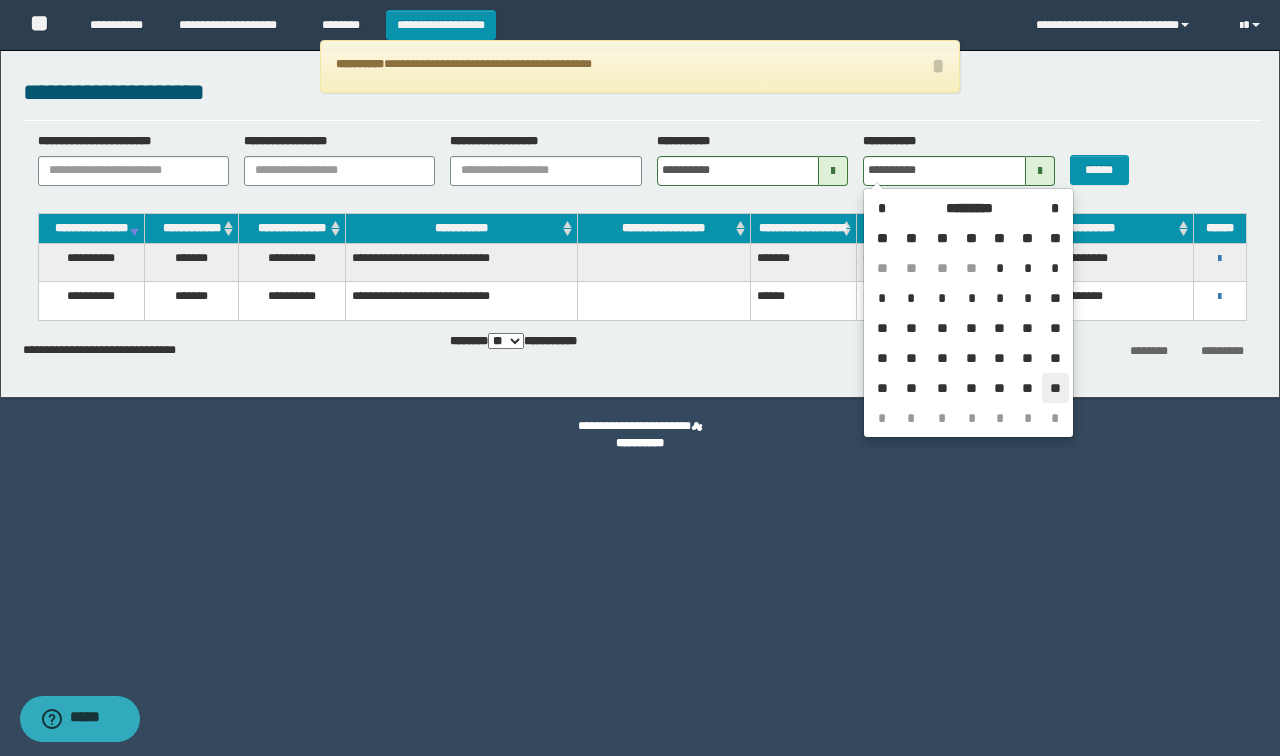click on "**" at bounding box center (1055, 388) 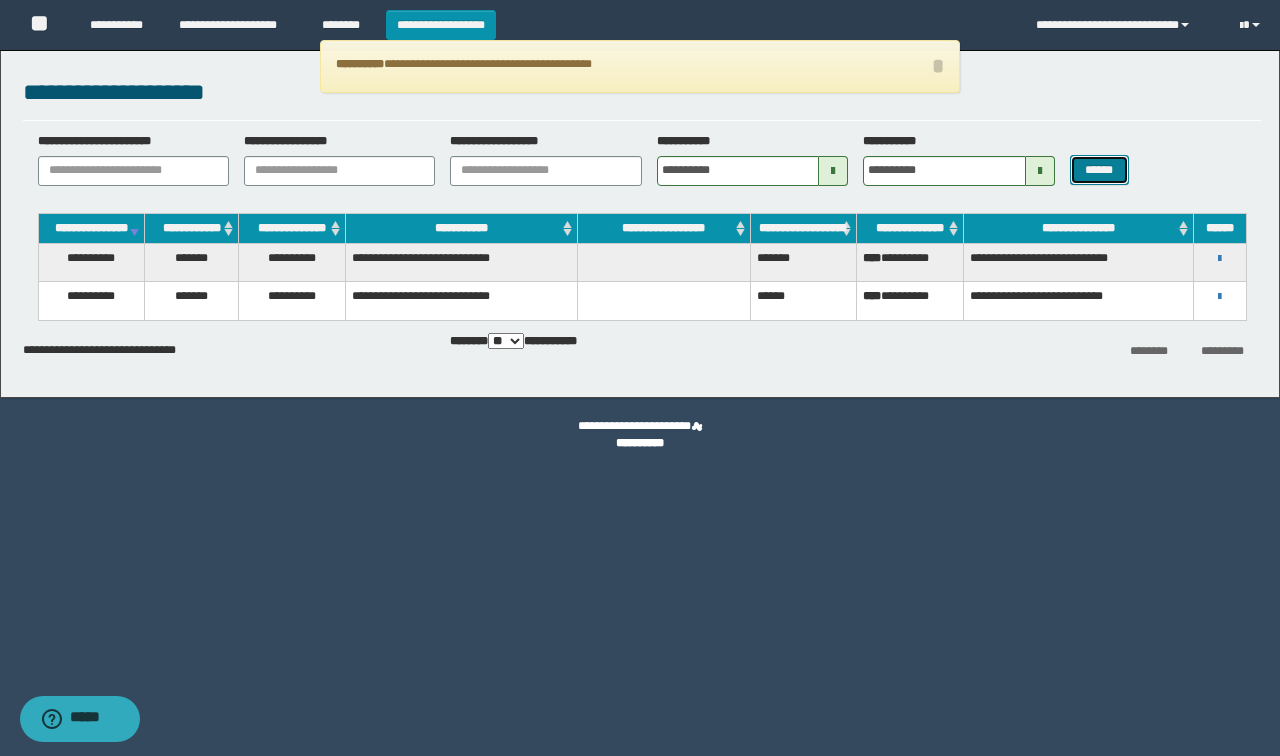 click on "******" at bounding box center (1099, 170) 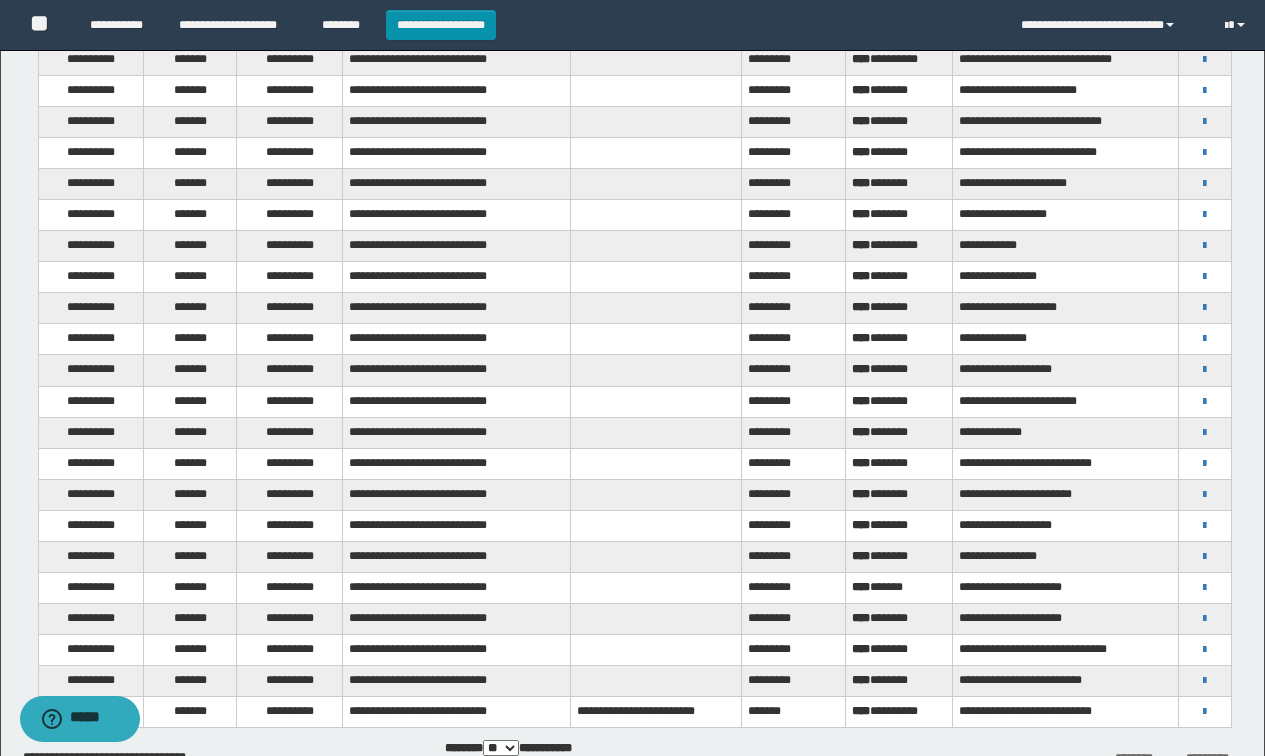 scroll, scrollTop: 819, scrollLeft: 0, axis: vertical 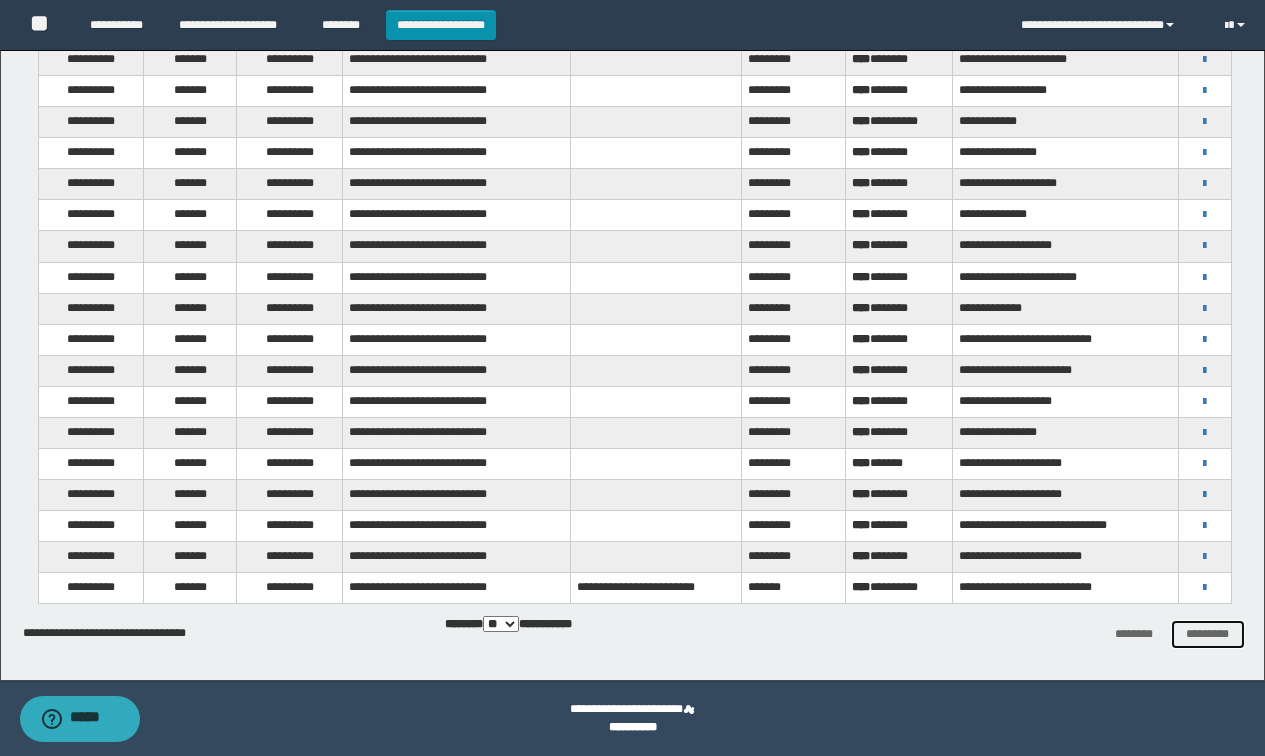 click on "*********" at bounding box center [1208, 634] 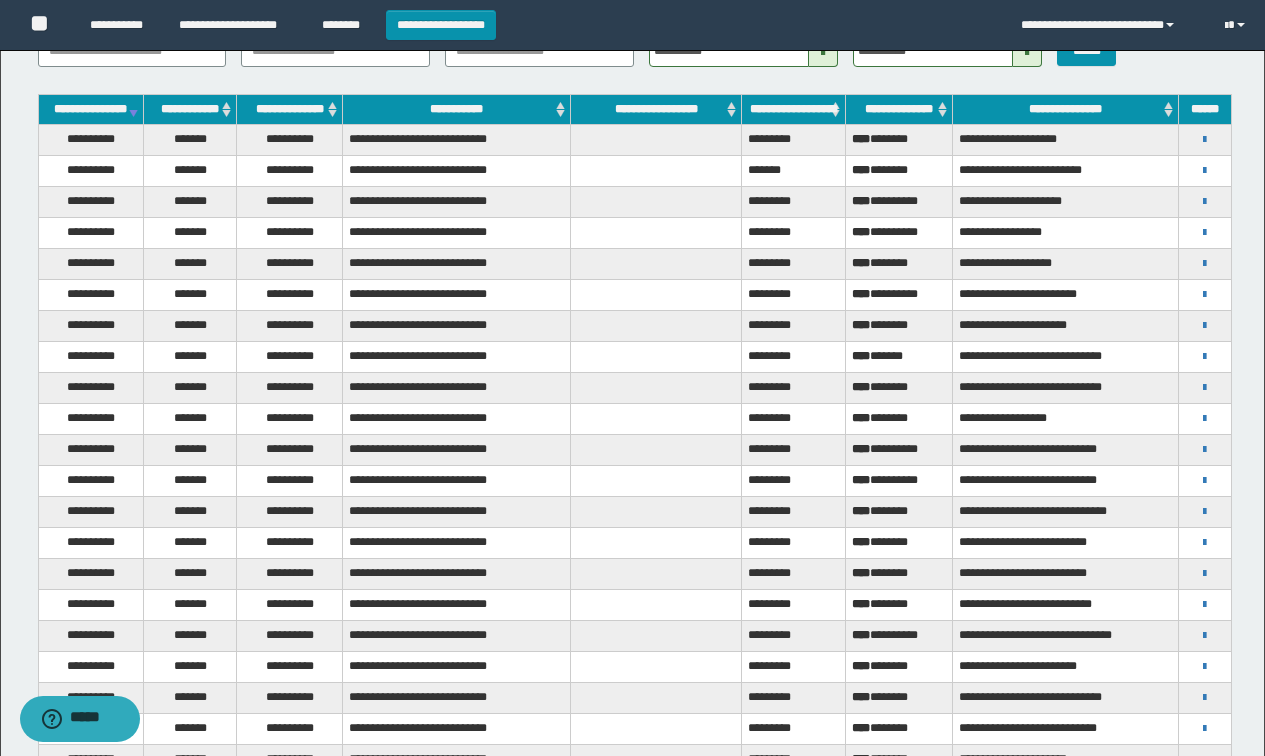 scroll, scrollTop: 0, scrollLeft: 0, axis: both 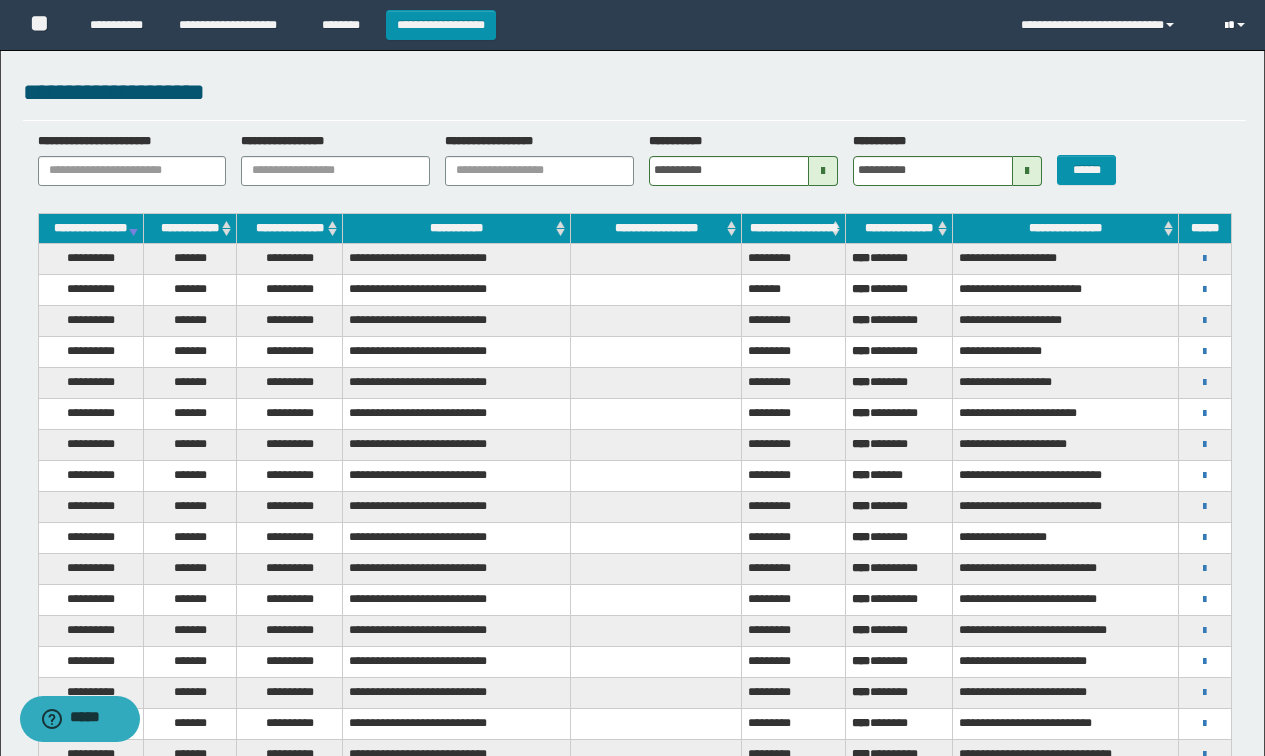 click at bounding box center [1237, 25] 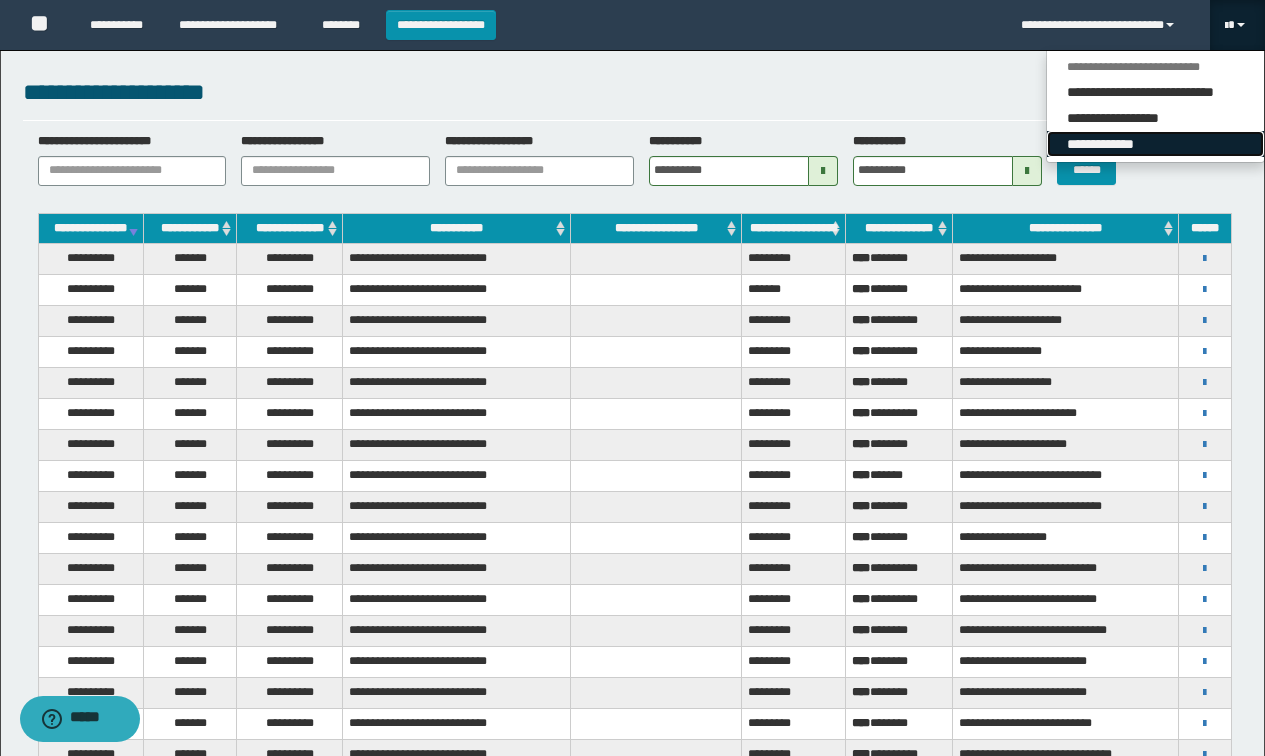 click on "**********" at bounding box center (1155, 144) 